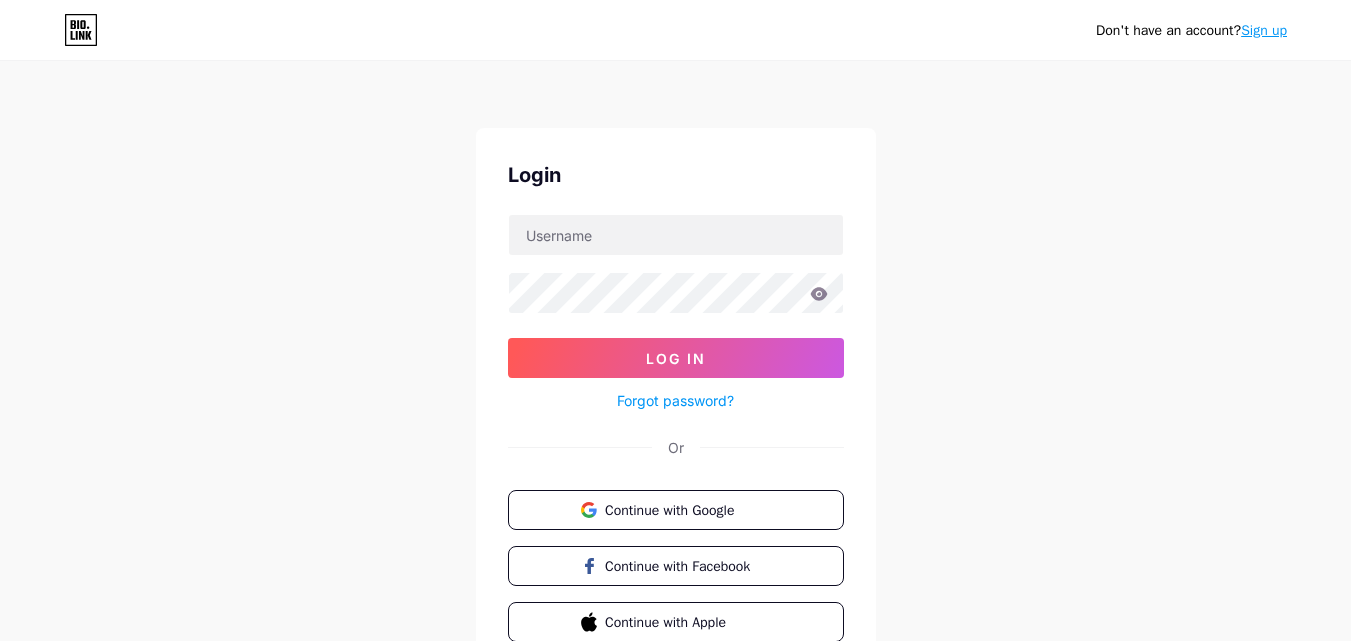 scroll, scrollTop: 0, scrollLeft: 0, axis: both 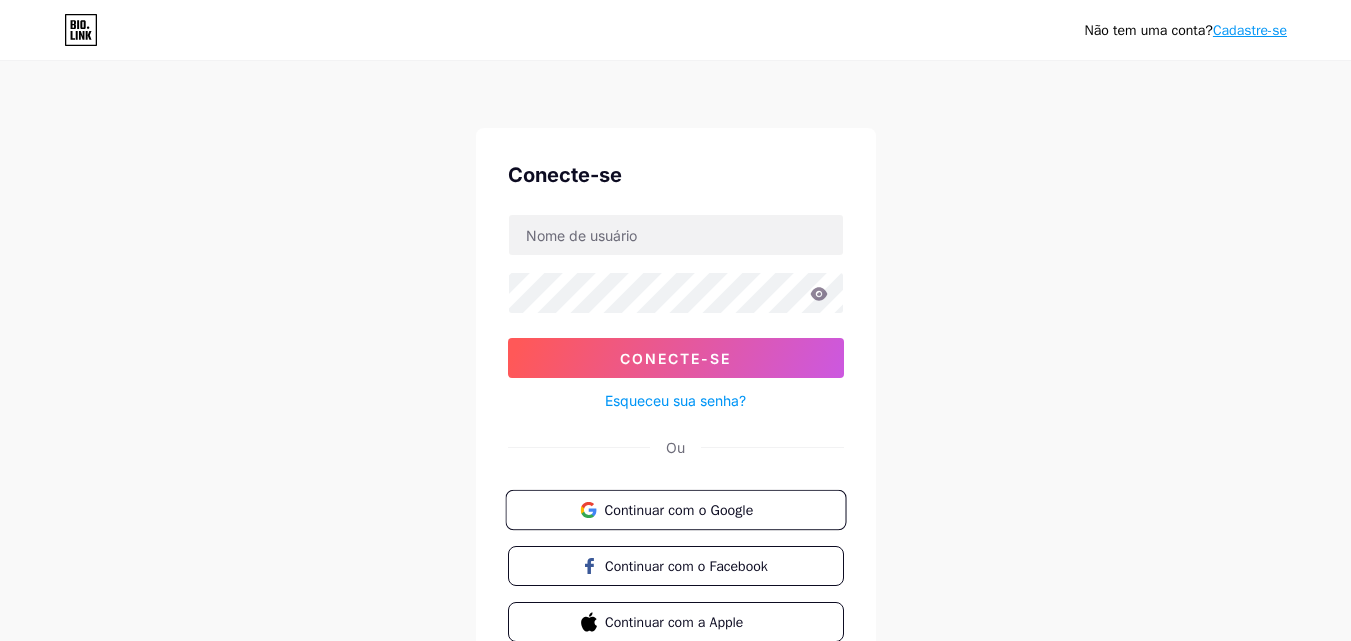 click on "Continuar com o Google" at bounding box center [678, 509] 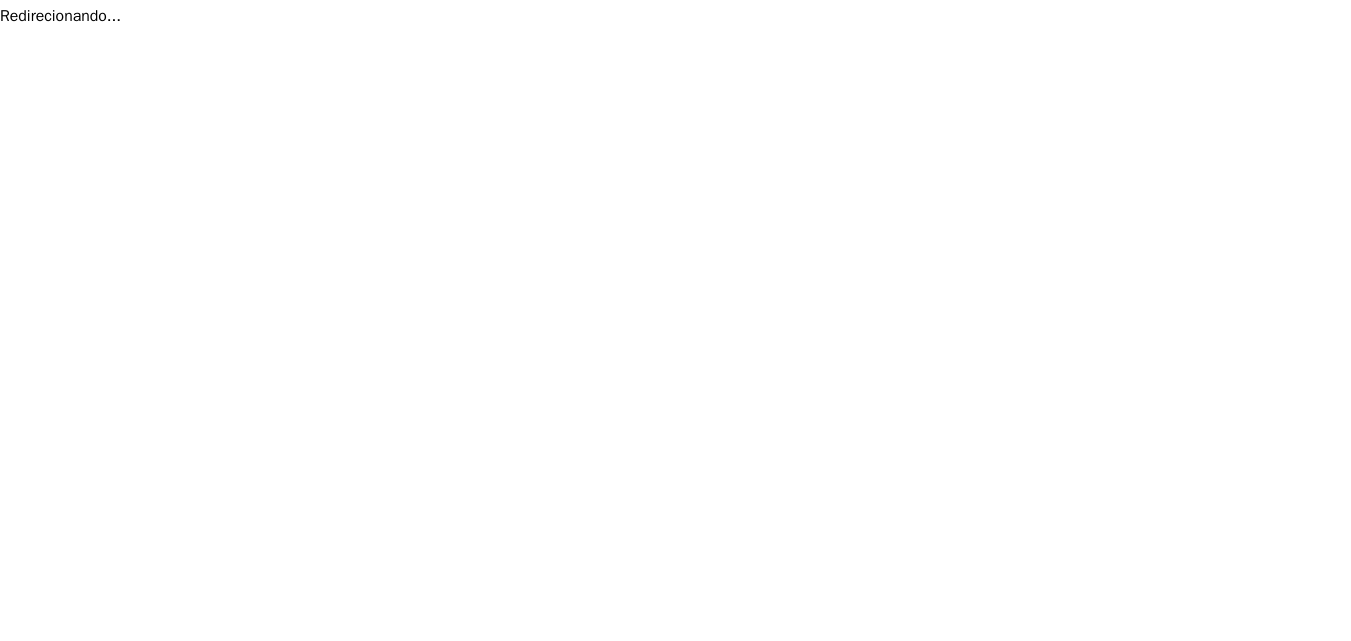scroll, scrollTop: 0, scrollLeft: 0, axis: both 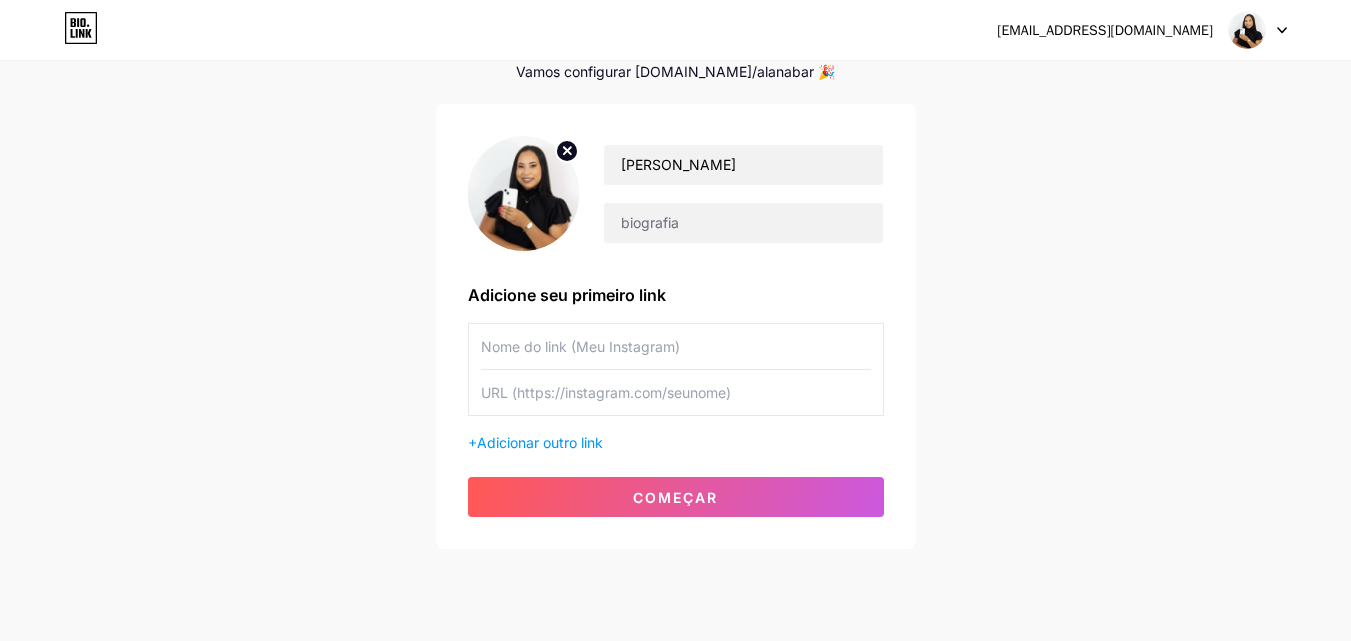 click at bounding box center [676, 346] 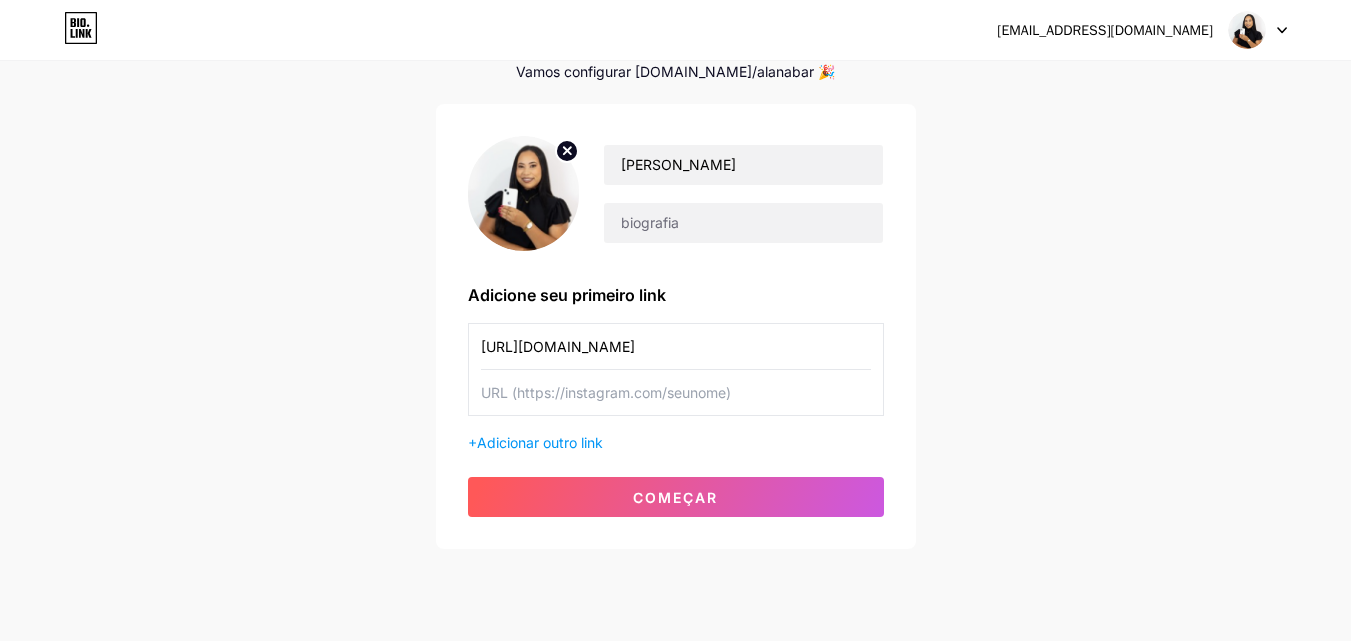 drag, startPoint x: 609, startPoint y: 333, endPoint x: 207, endPoint y: 326, distance: 402.06094 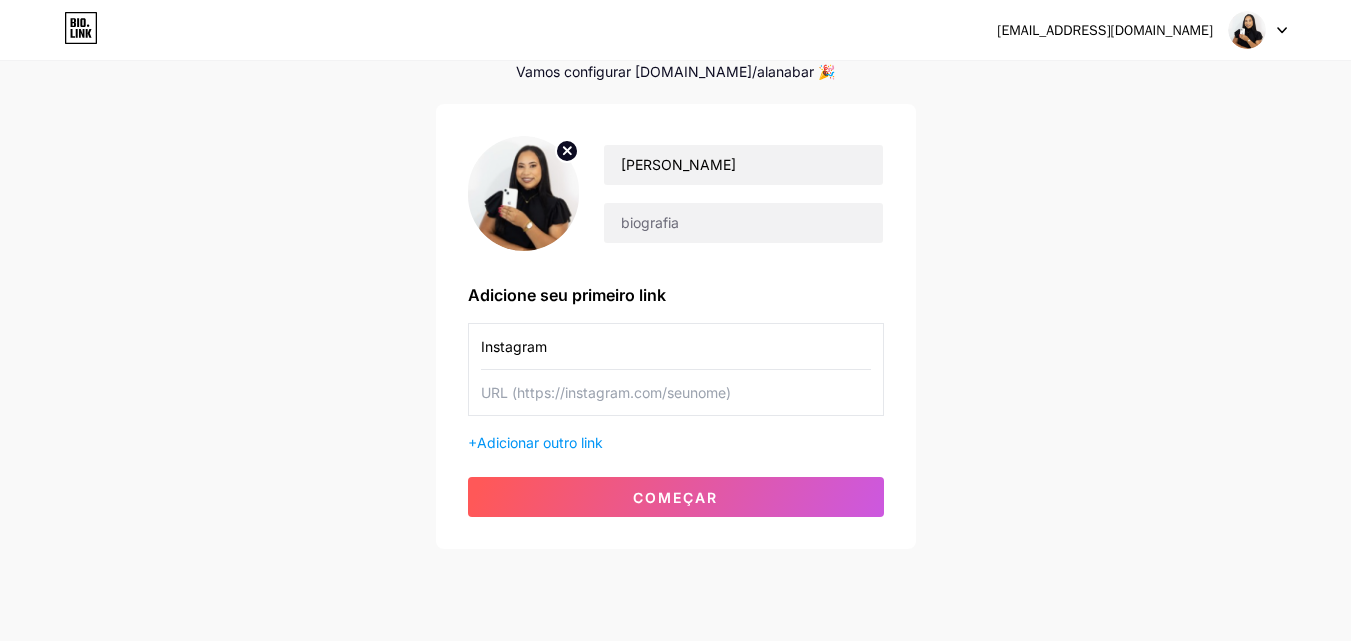 type on "Instagram" 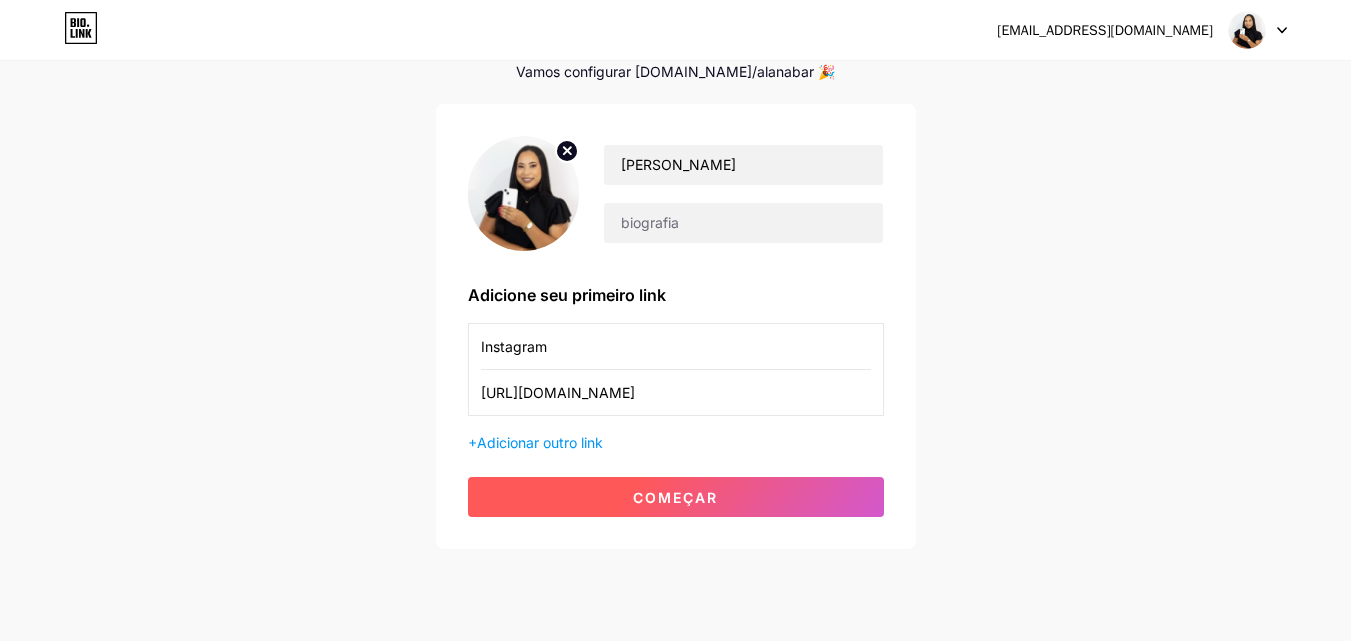 type on "[URL][DOMAIN_NAME]" 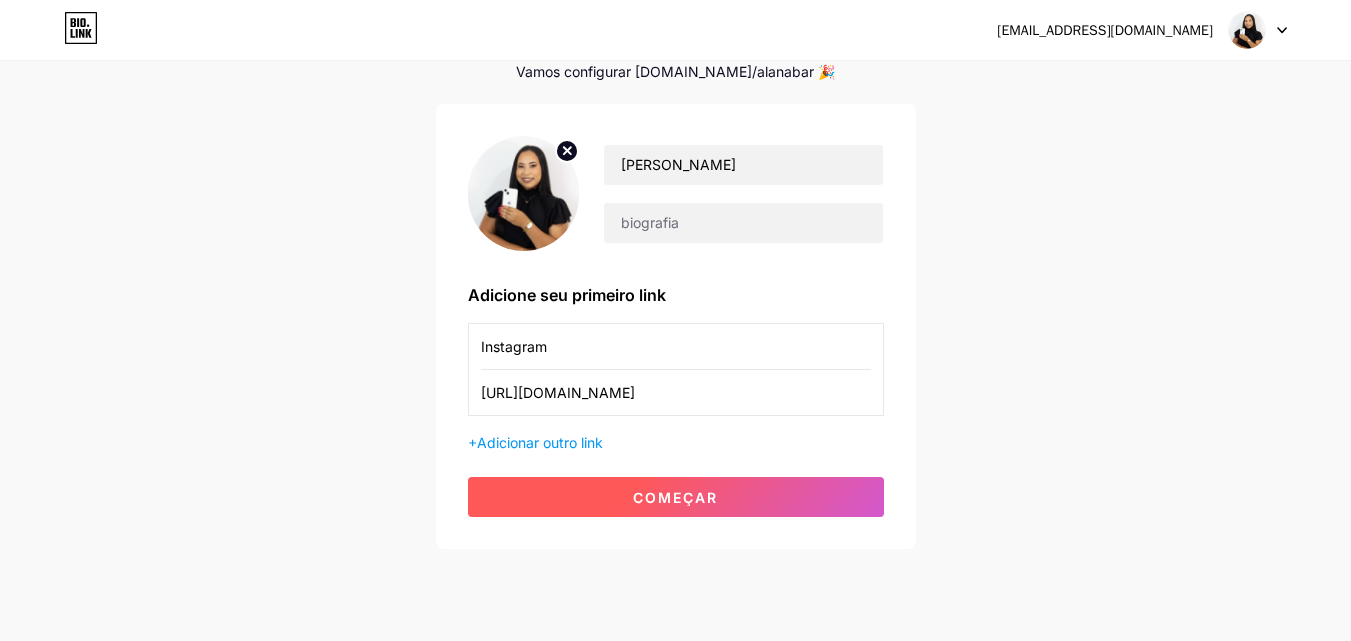 click on "começar" at bounding box center [676, 497] 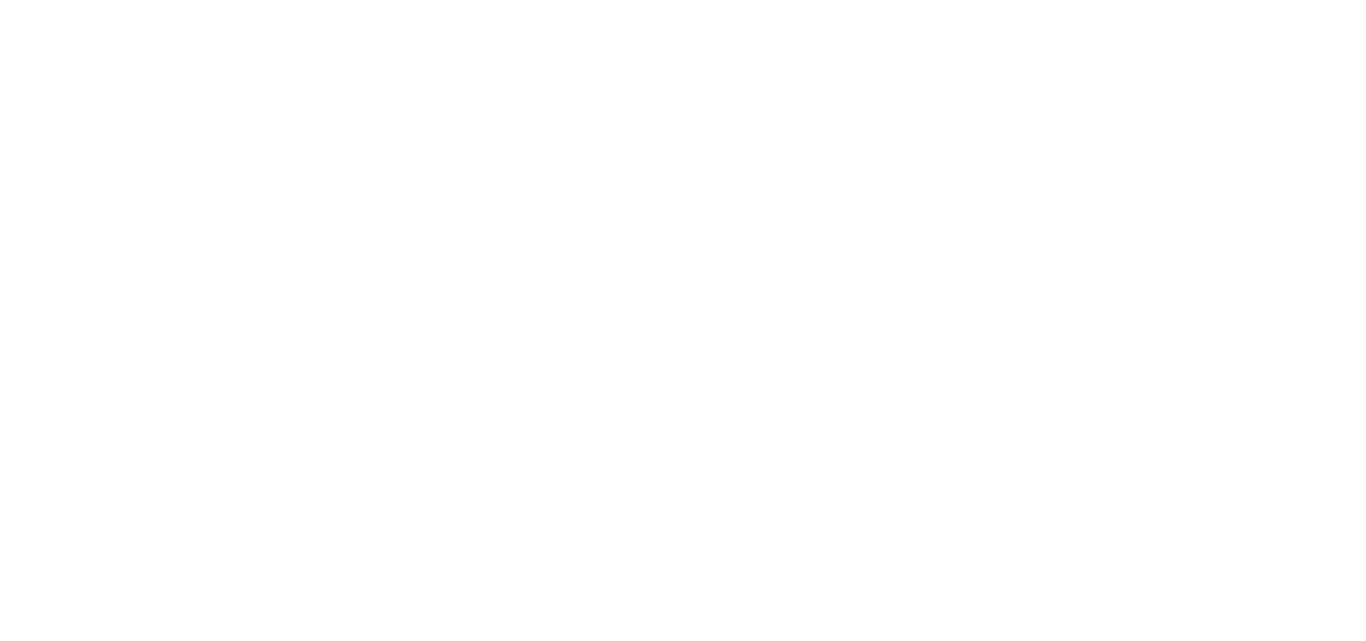 scroll, scrollTop: 0, scrollLeft: 0, axis: both 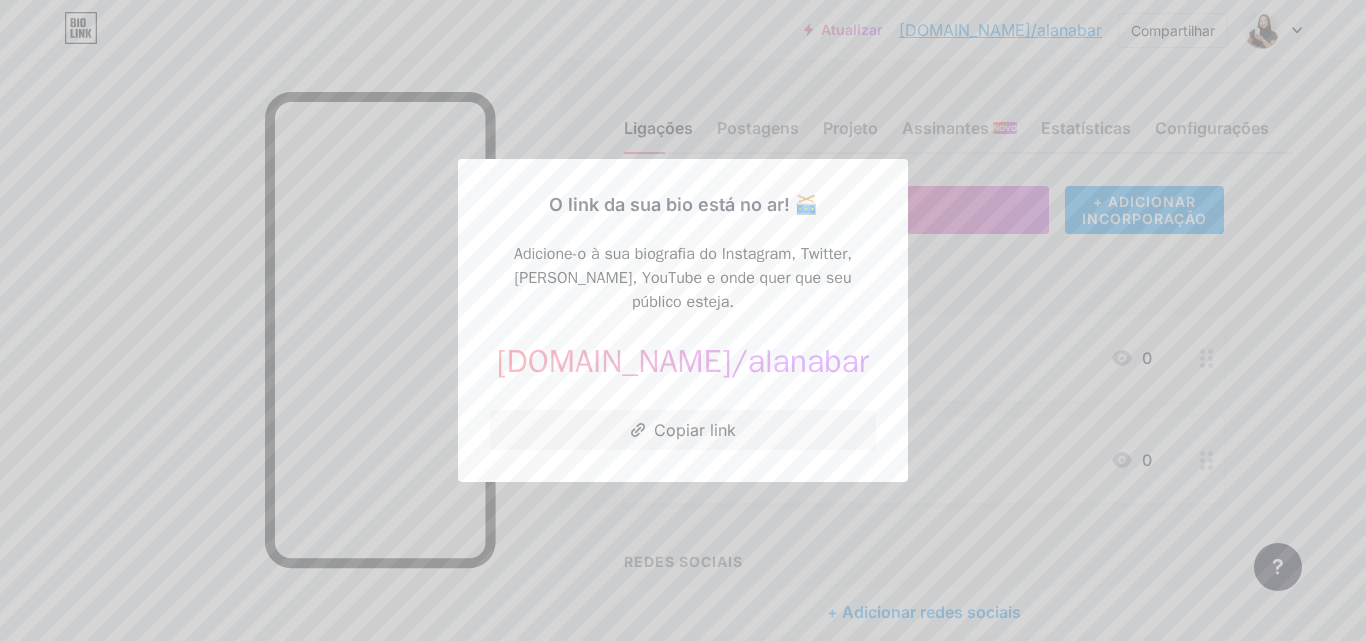click at bounding box center (683, 320) 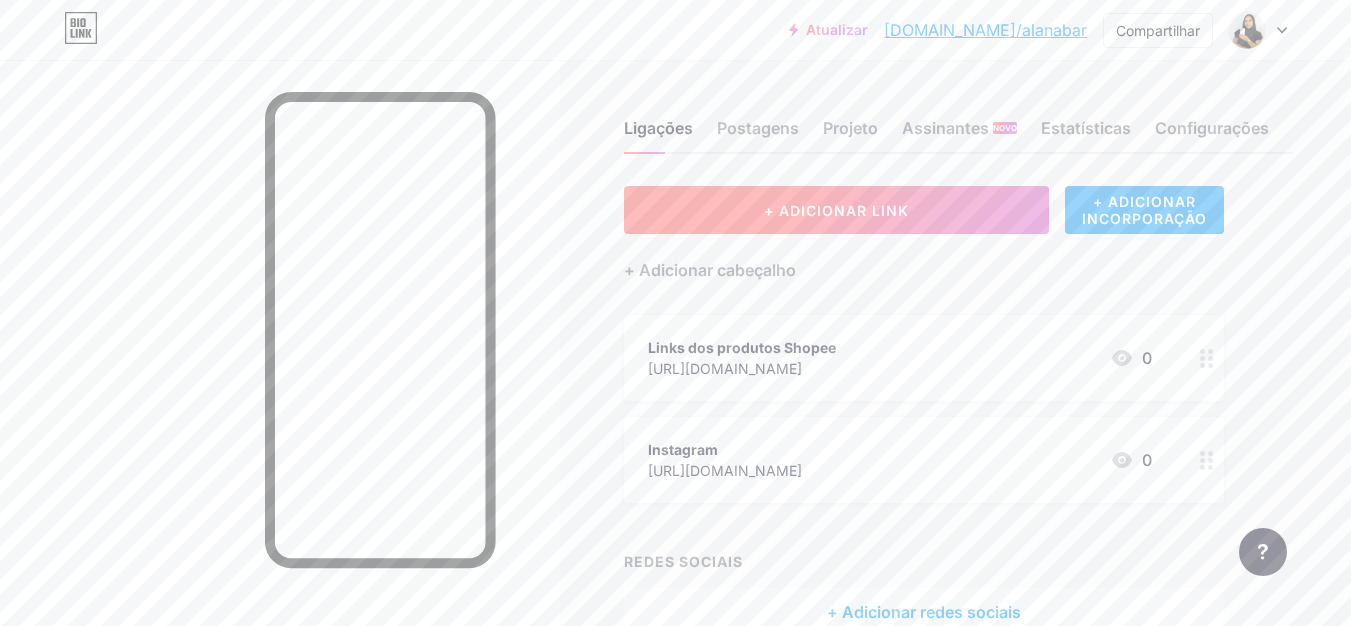 click on "+ ADICIONAR LINK" at bounding box center [836, 210] 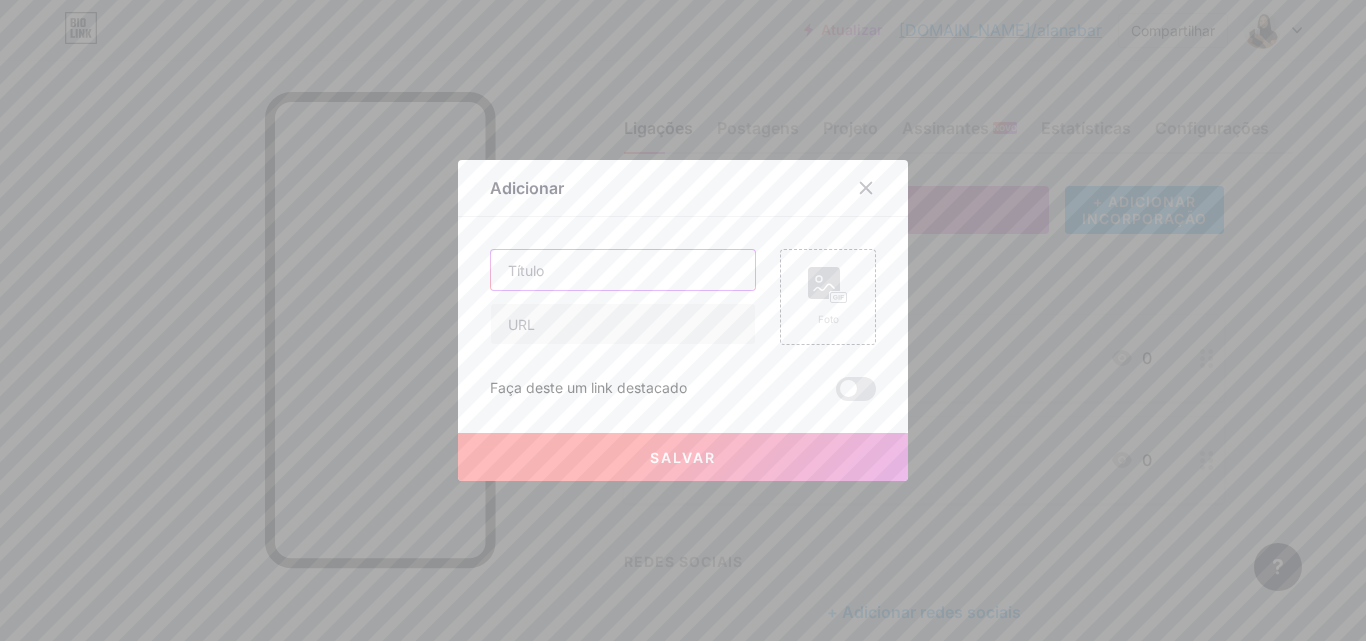 click at bounding box center (623, 270) 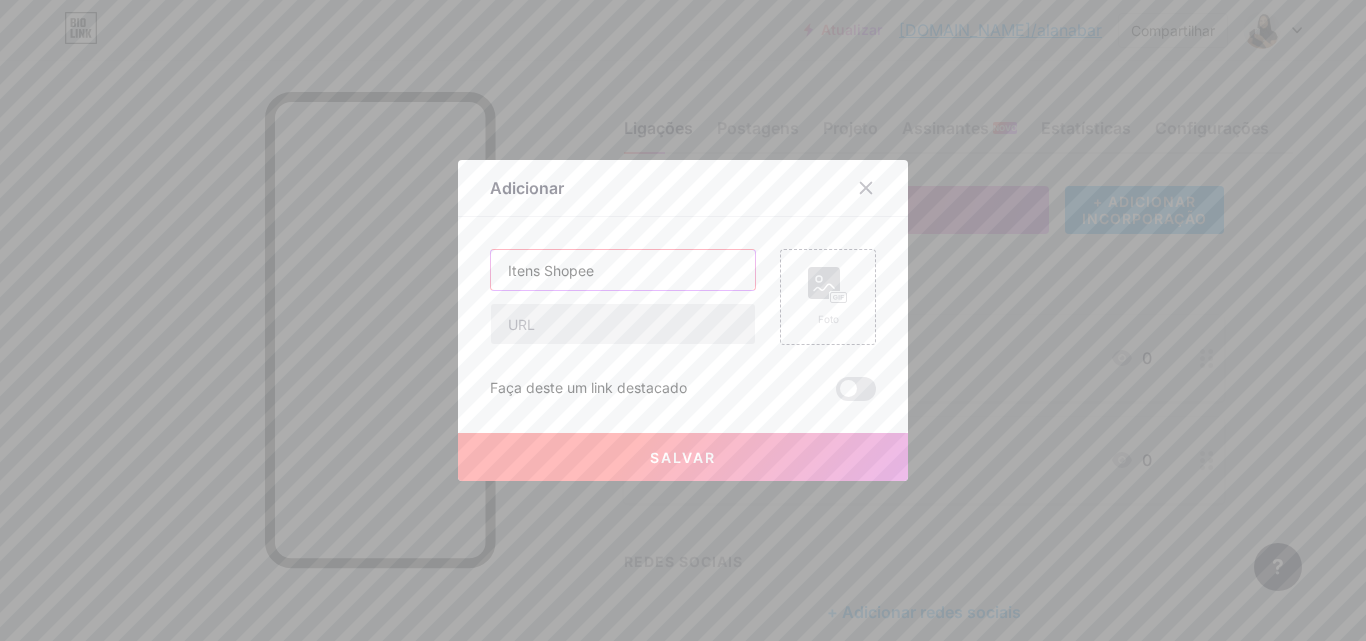 type on "Itens Shopee" 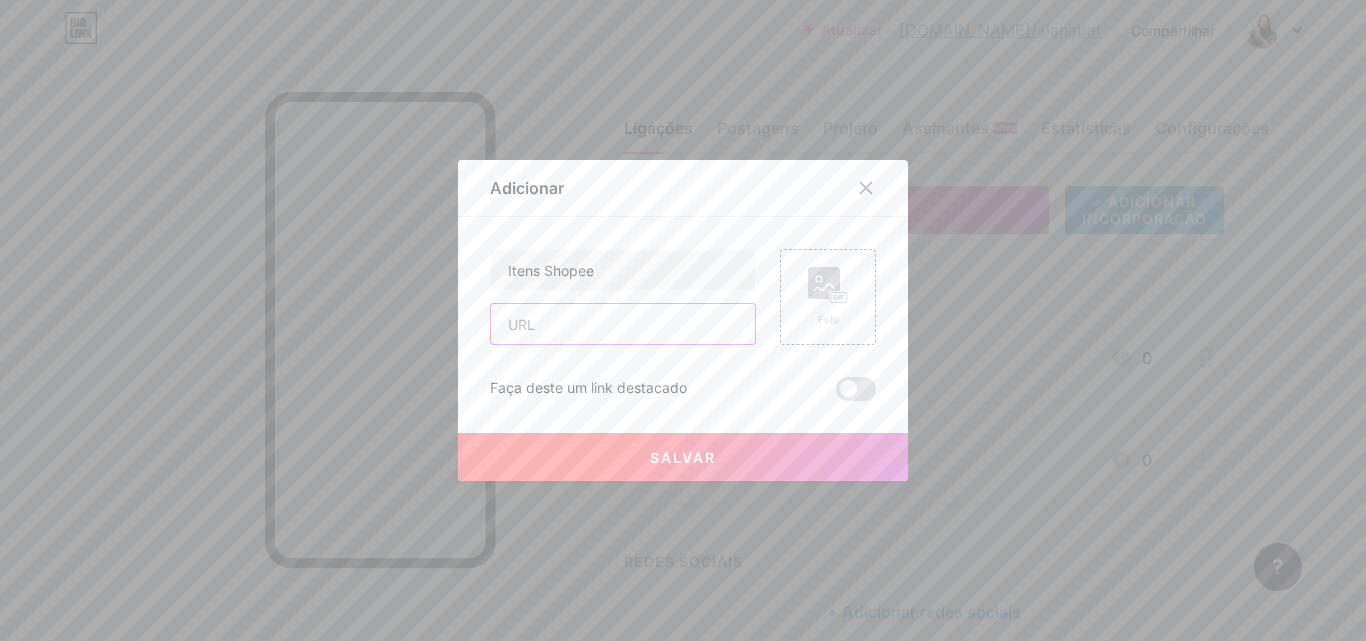 click at bounding box center [623, 324] 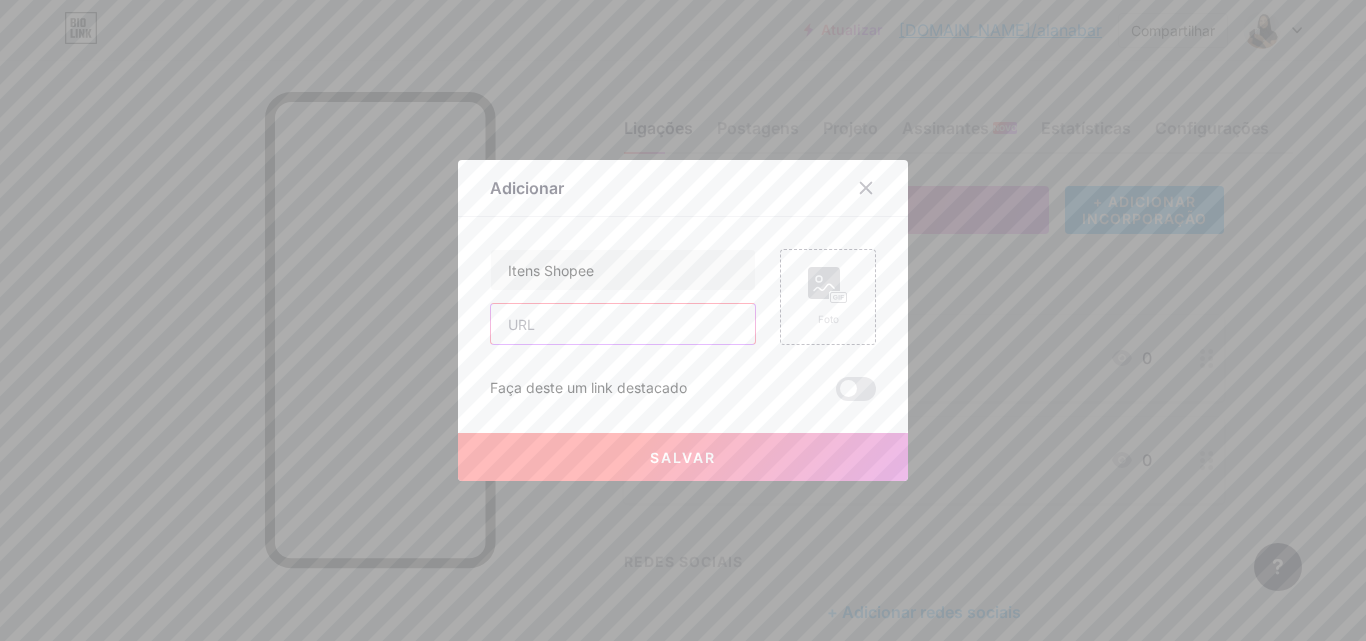 paste on "[URL][DOMAIN_NAME]" 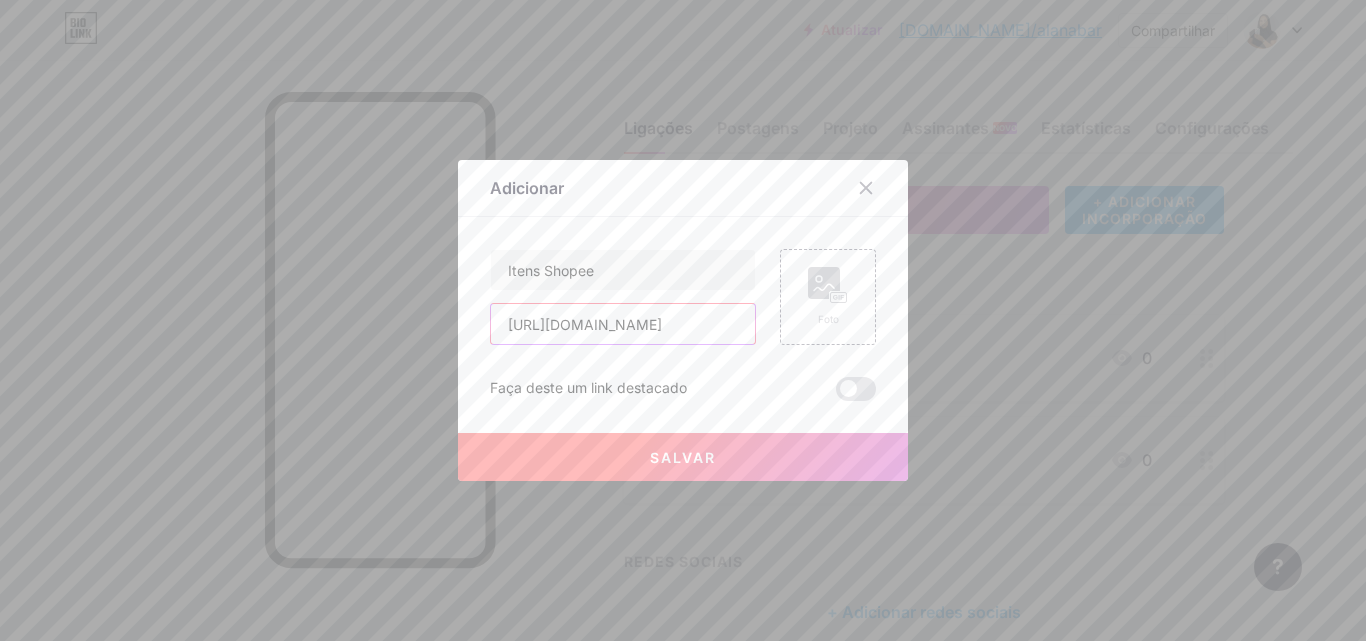 scroll, scrollTop: 0, scrollLeft: 168, axis: horizontal 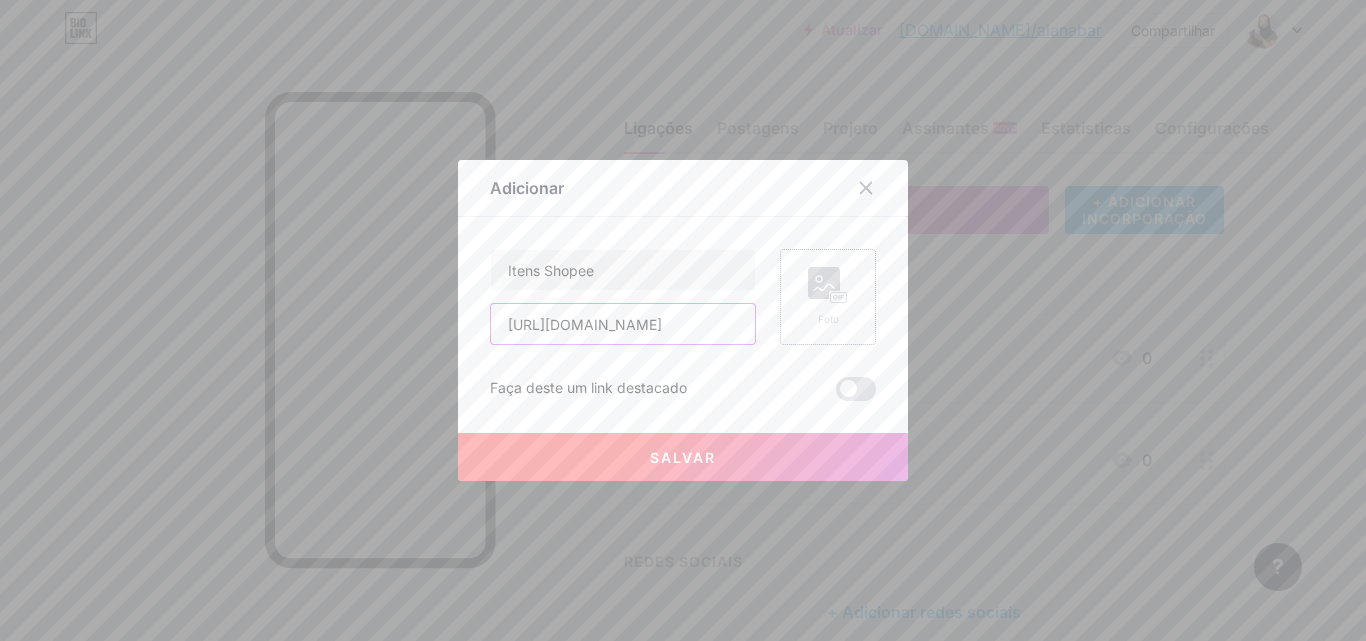 type on "[URL][DOMAIN_NAME]" 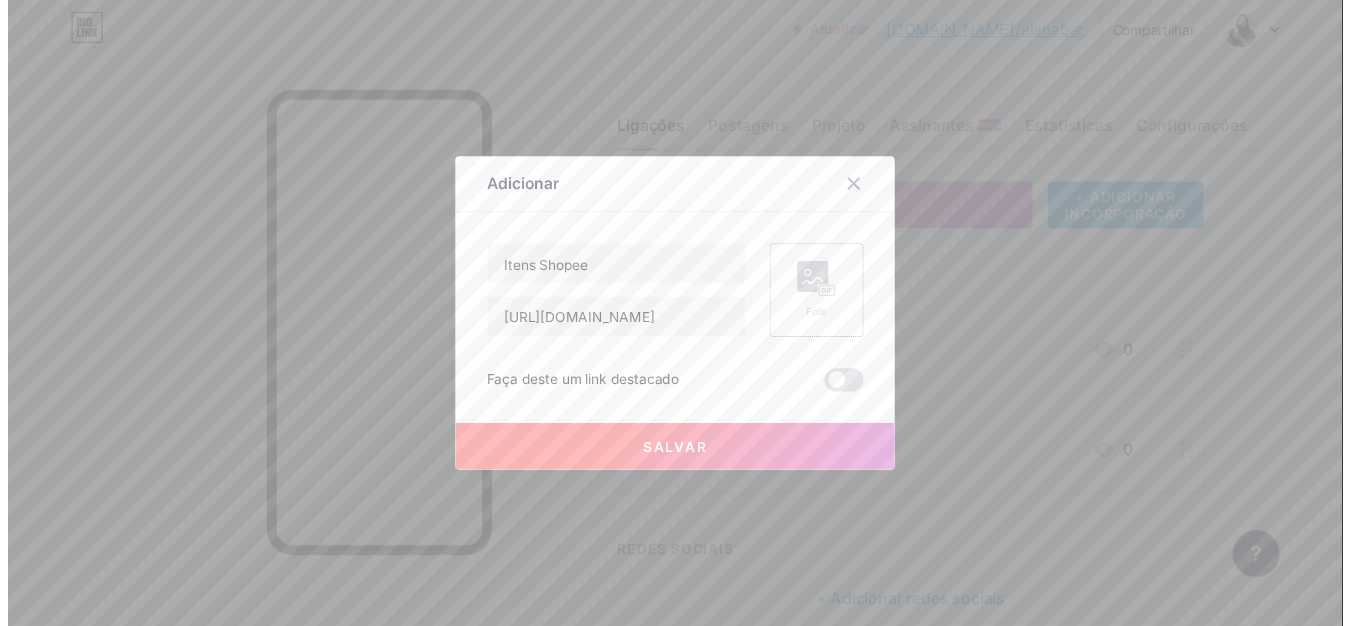 scroll, scrollTop: 0, scrollLeft: 0, axis: both 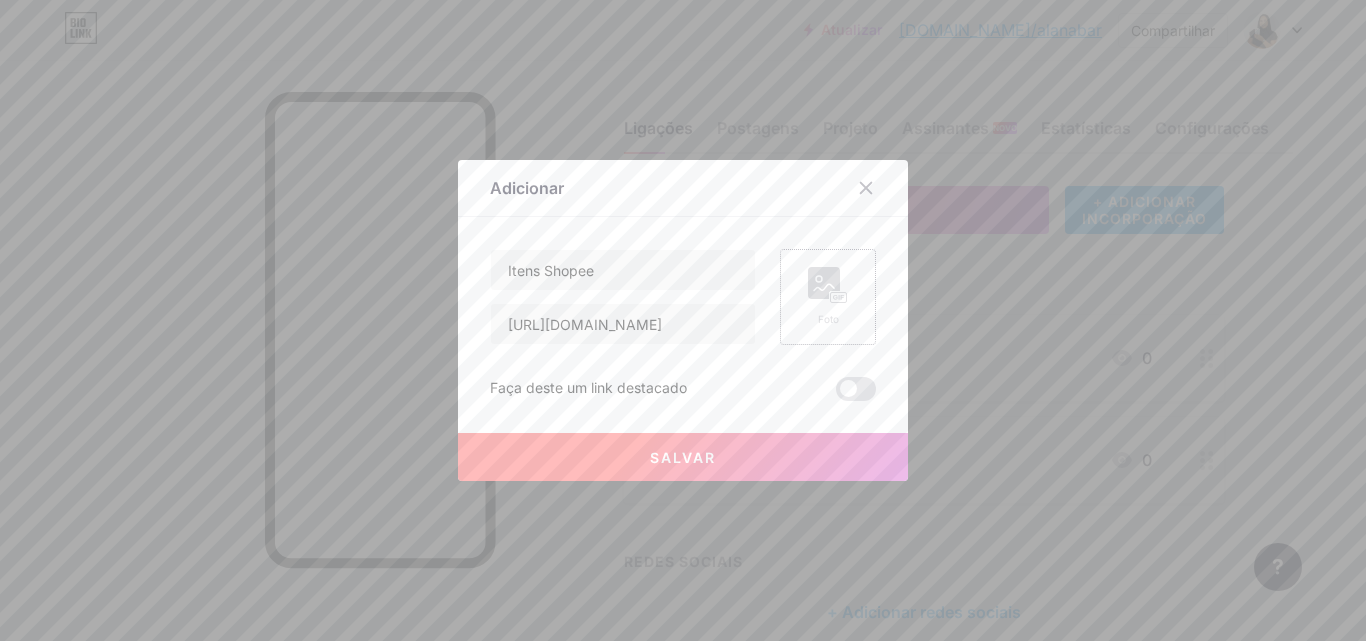 click 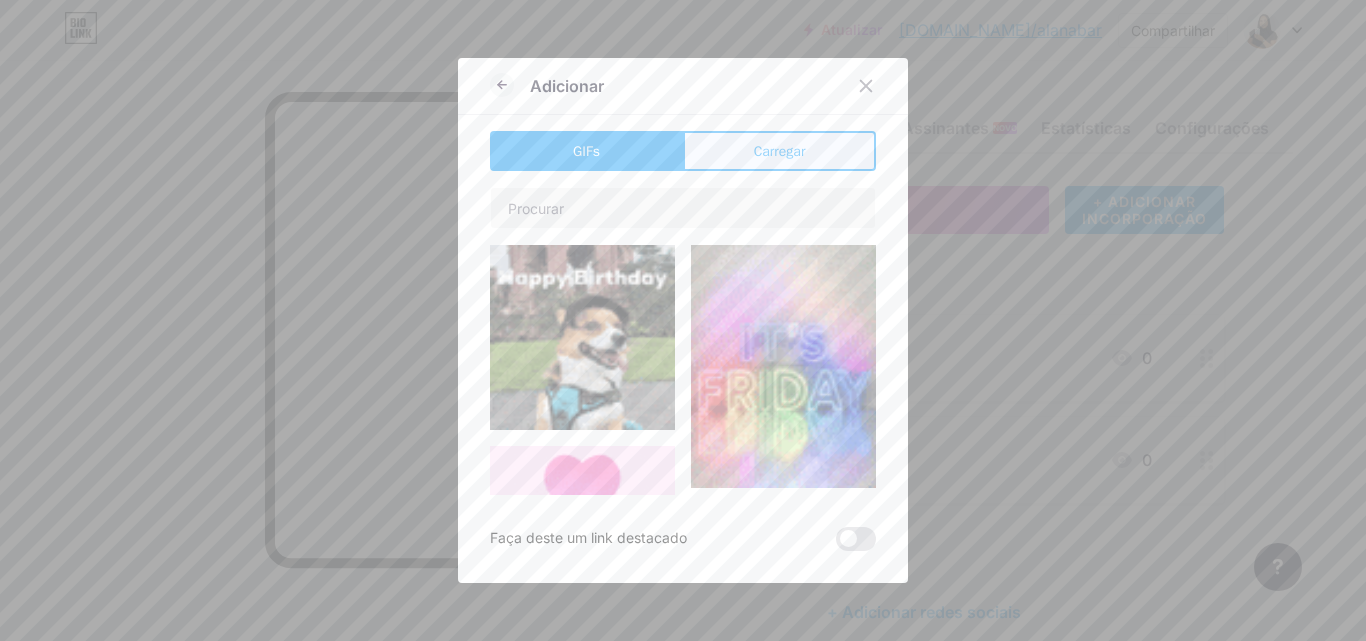 click on "Carregar" at bounding box center (780, 151) 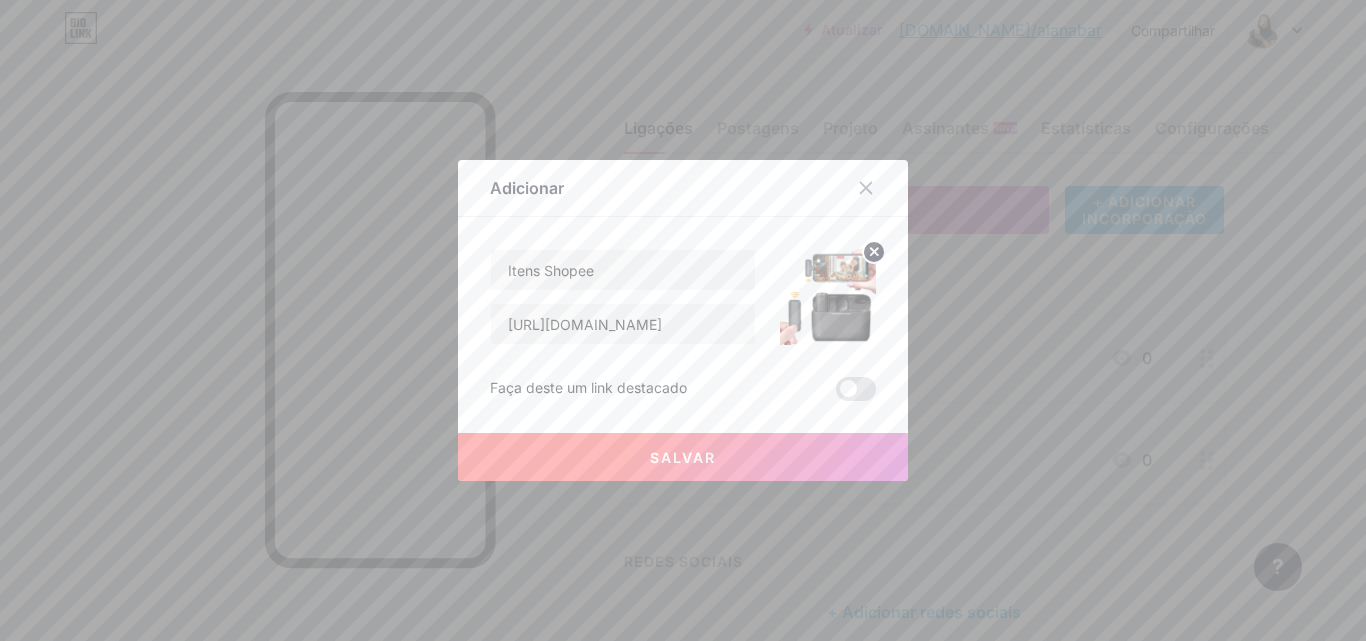 click on "Salvar" at bounding box center [683, 457] 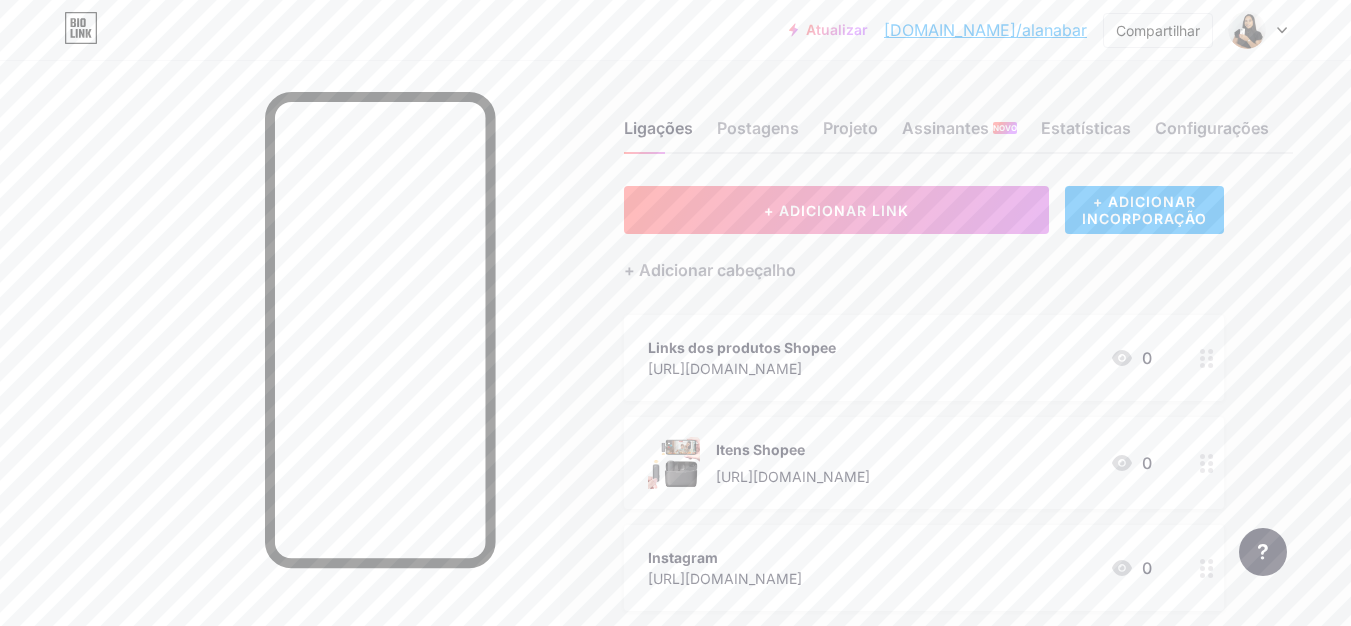 drag, startPoint x: 770, startPoint y: 445, endPoint x: 837, endPoint y: 449, distance: 67.11929 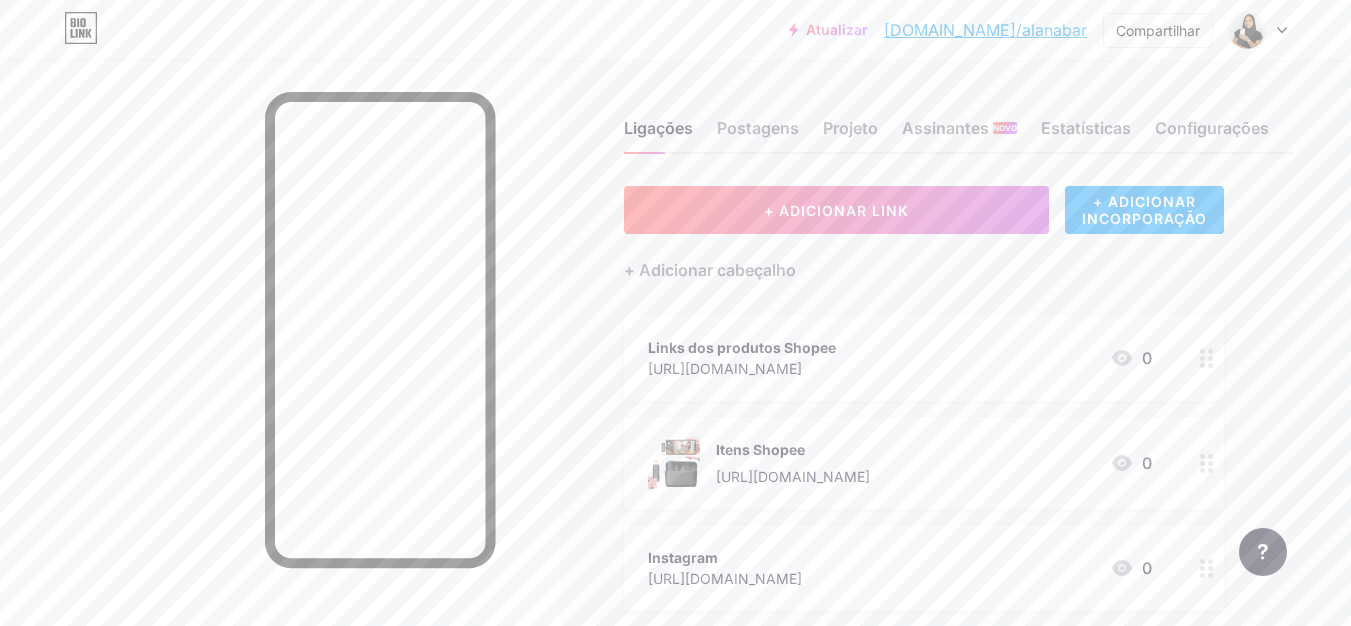 click on "Itens Shopee" at bounding box center [793, 449] 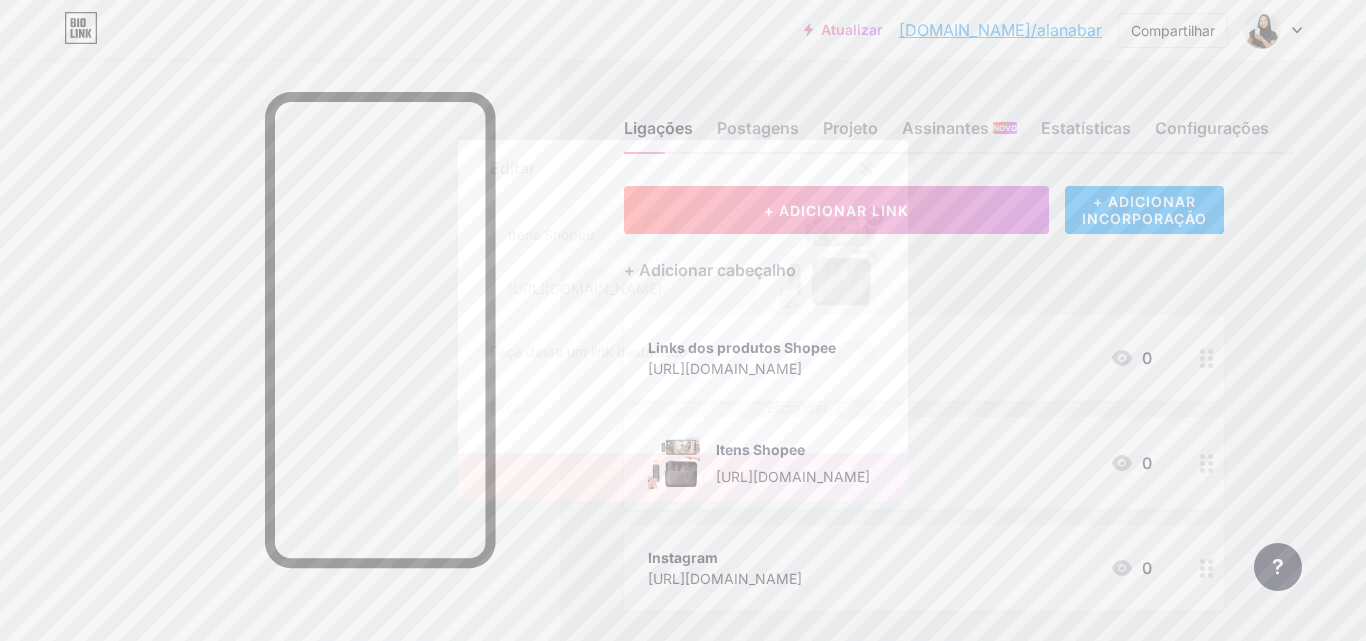 click 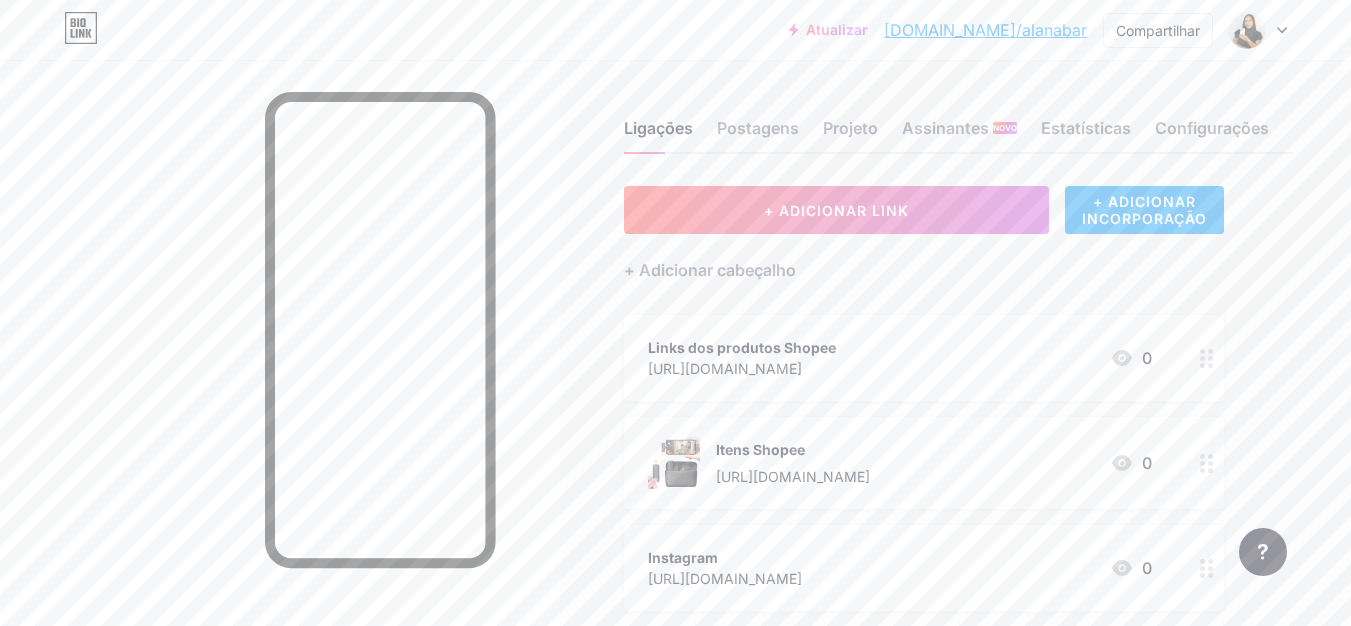 click on "Itens Shopee" at bounding box center (760, 449) 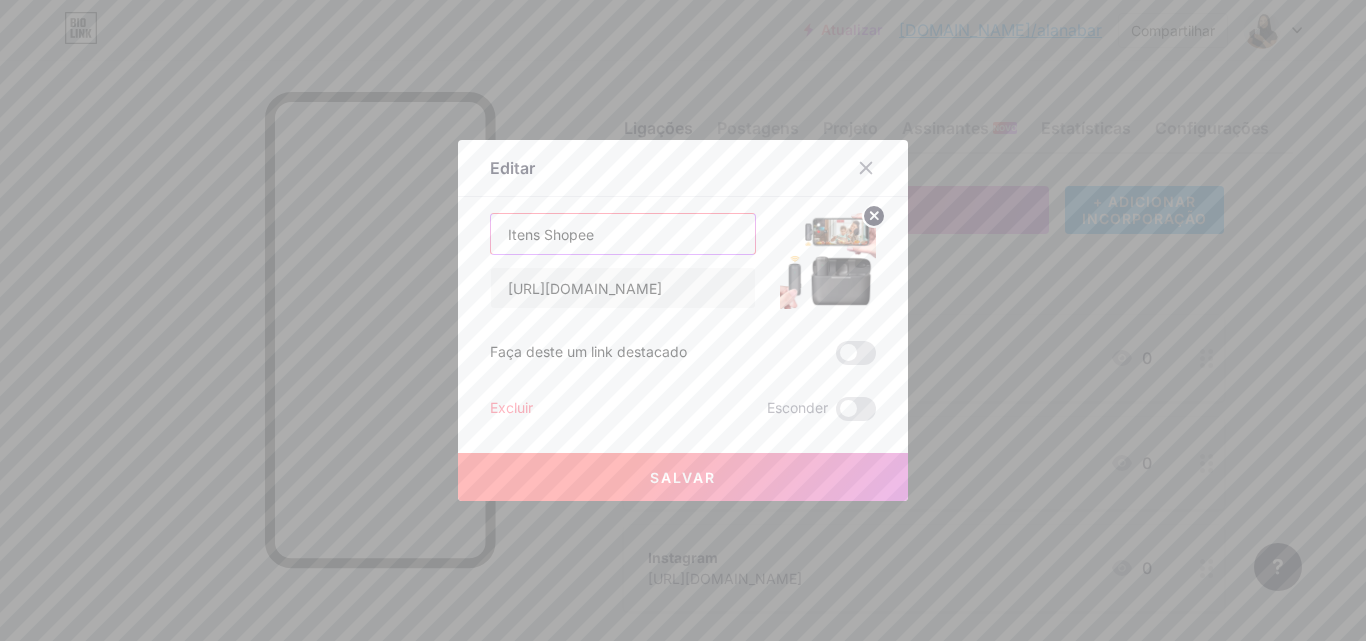 click on "Itens Shopee" at bounding box center [623, 234] 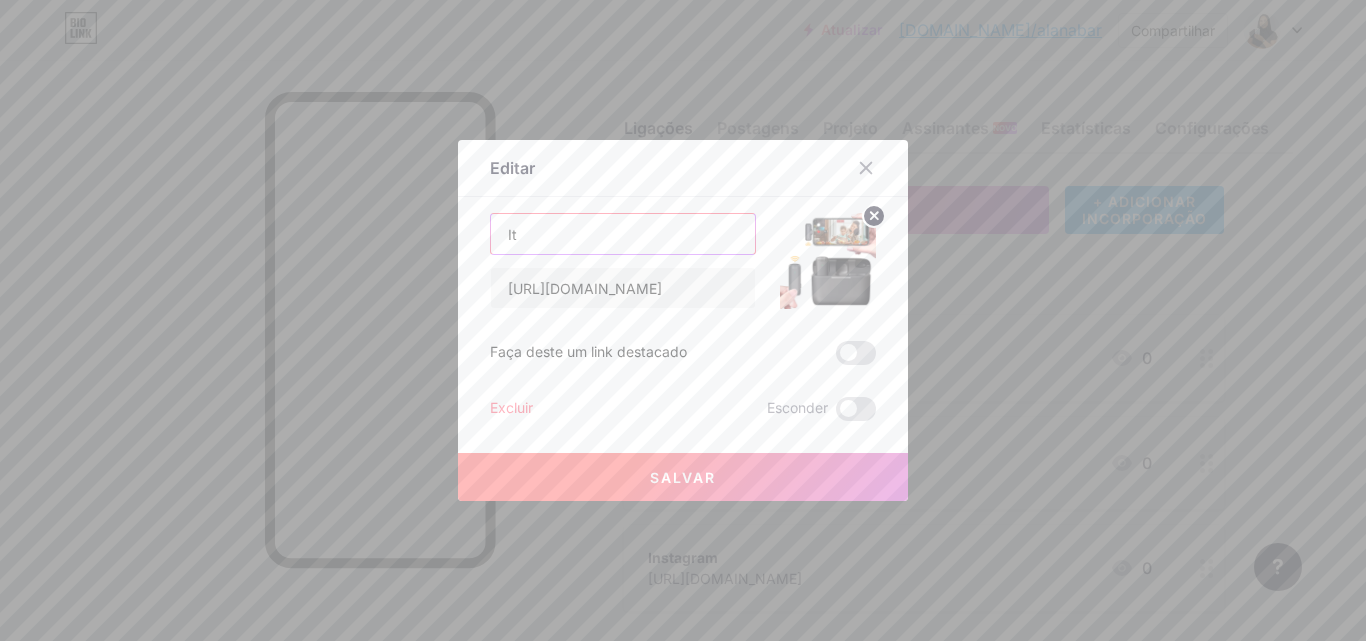 type on "I" 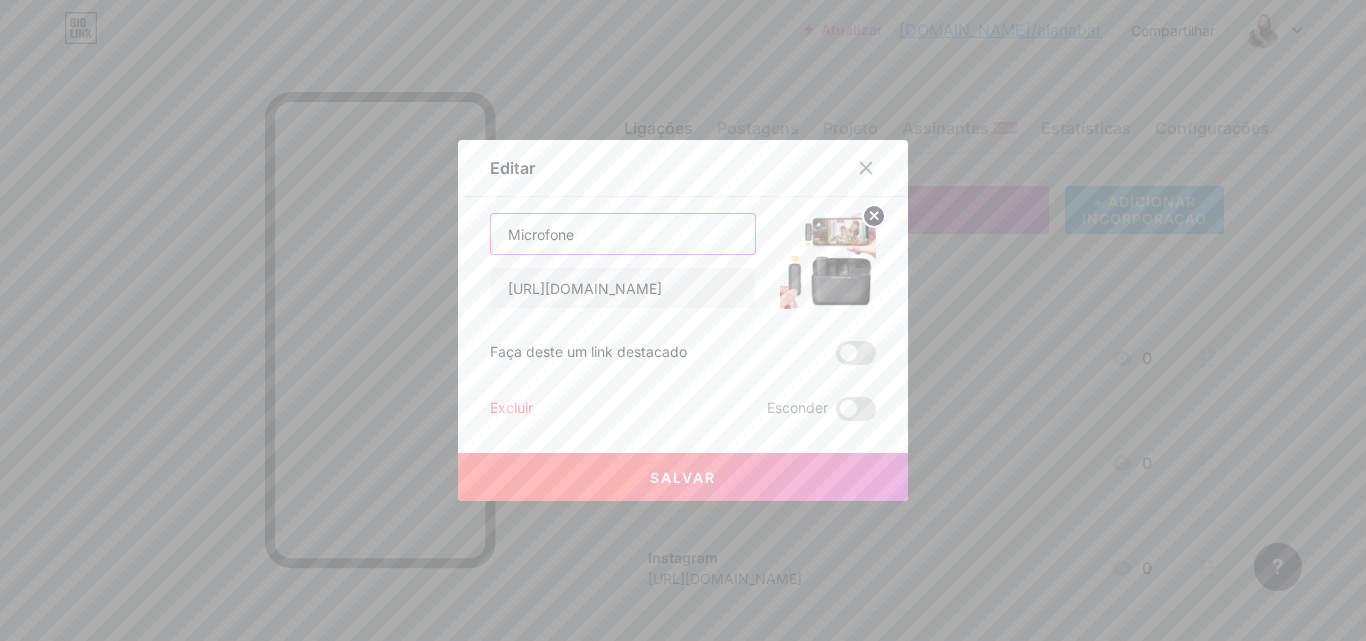 type on "Microfone" 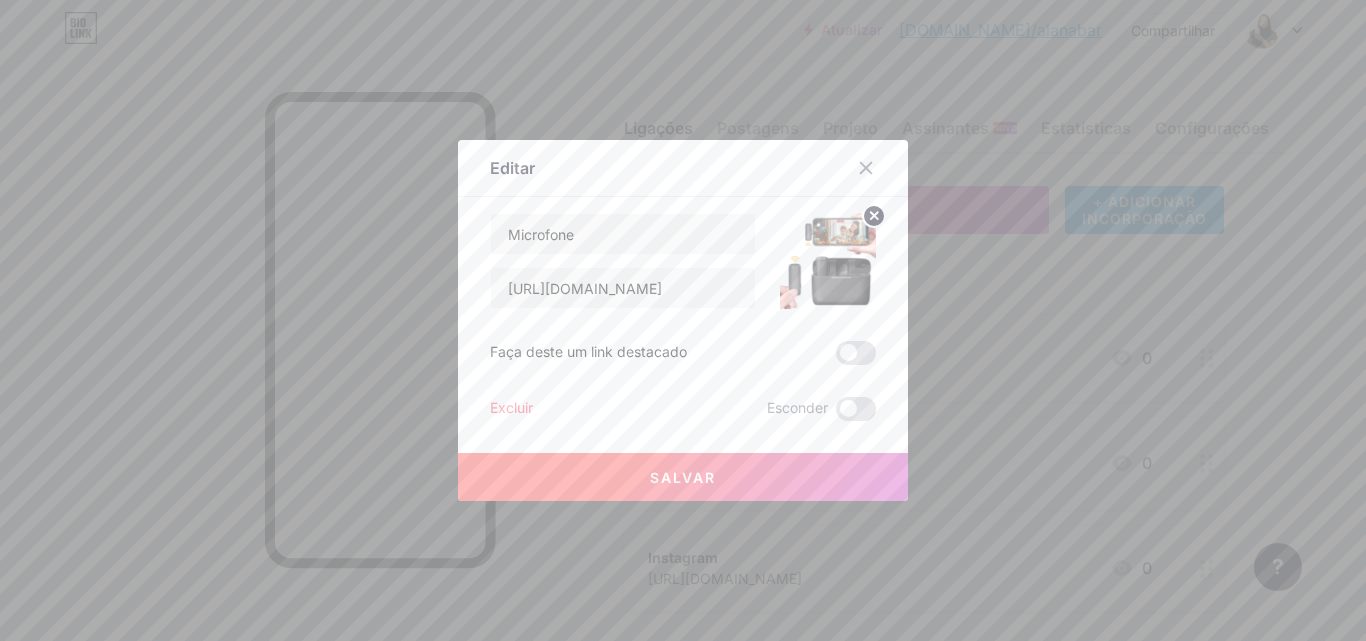 click on "Salvar" at bounding box center (683, 477) 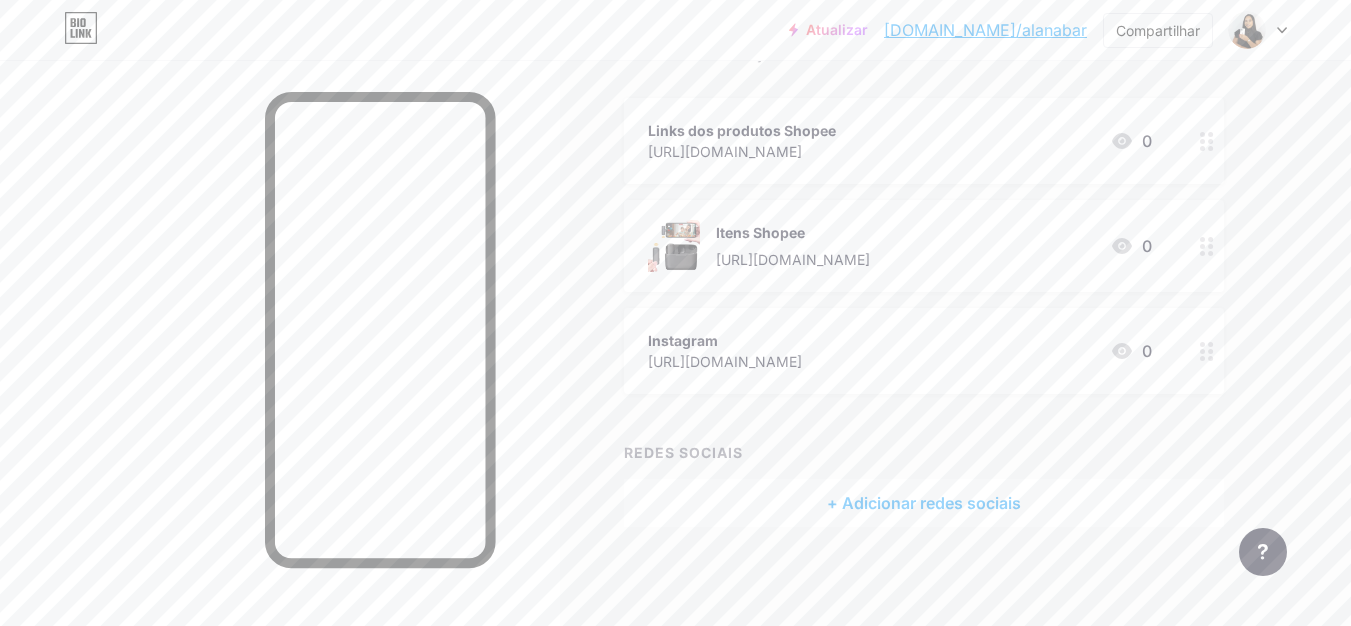 scroll, scrollTop: 0, scrollLeft: 0, axis: both 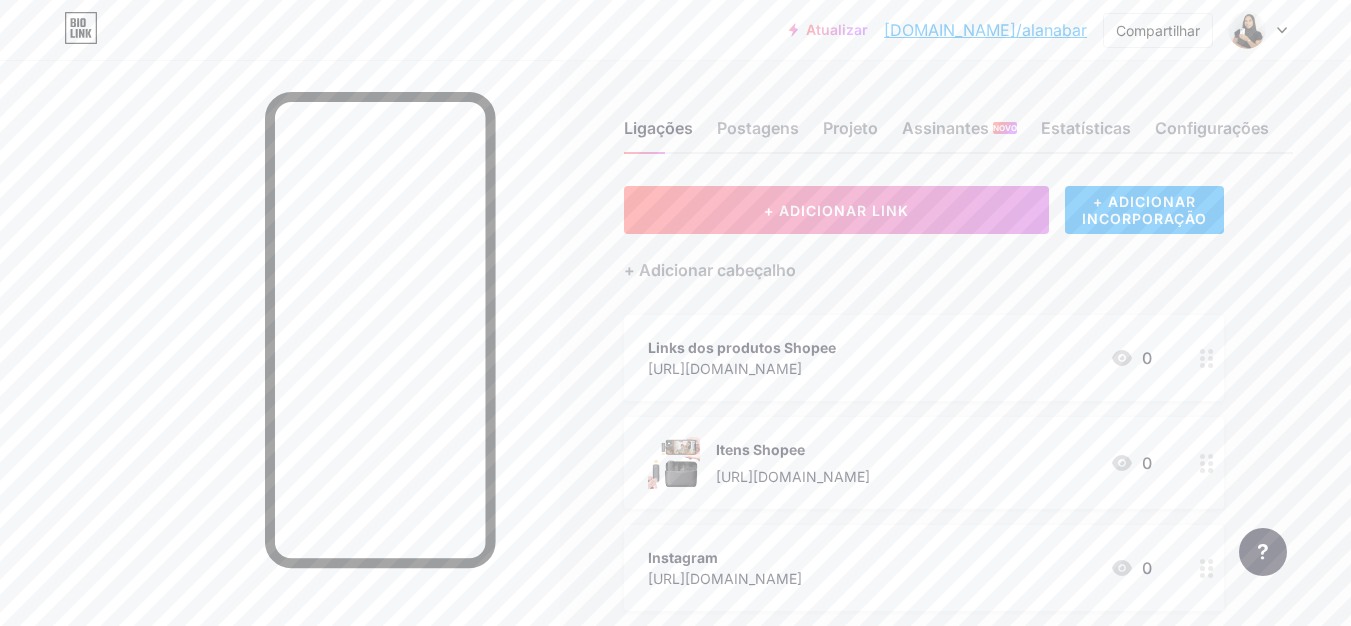 click at bounding box center (1258, 30) 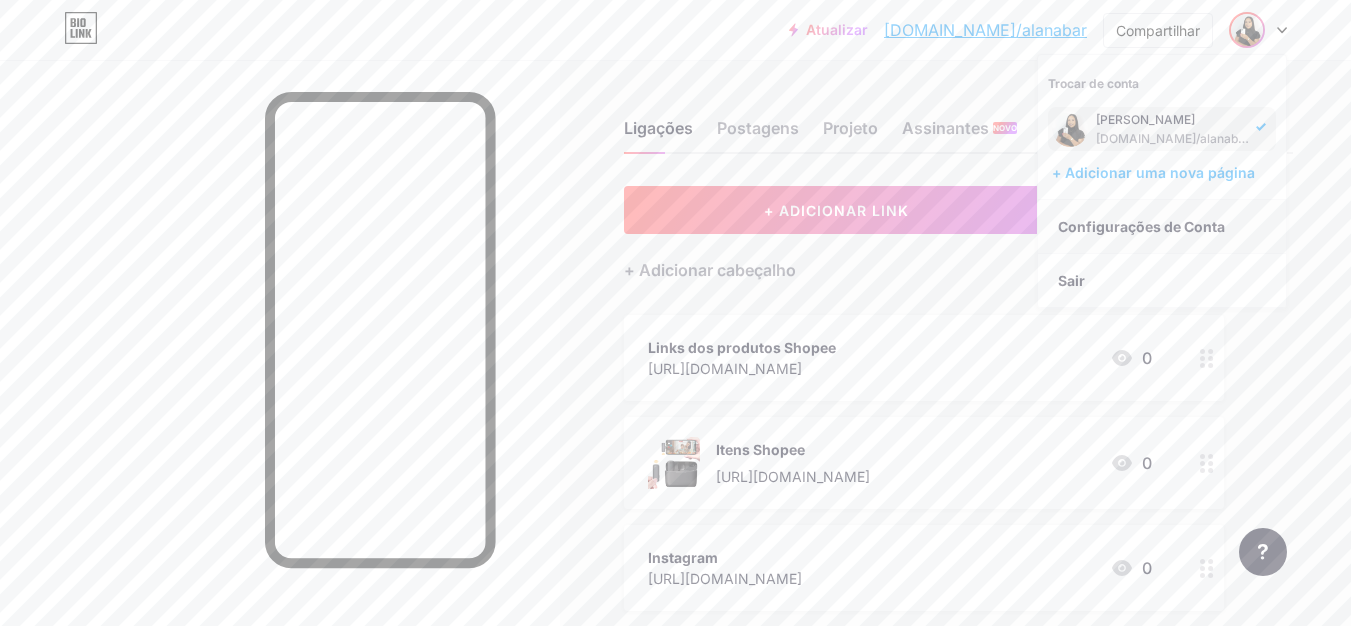 click on "Configurações de Conta" at bounding box center [1141, 226] 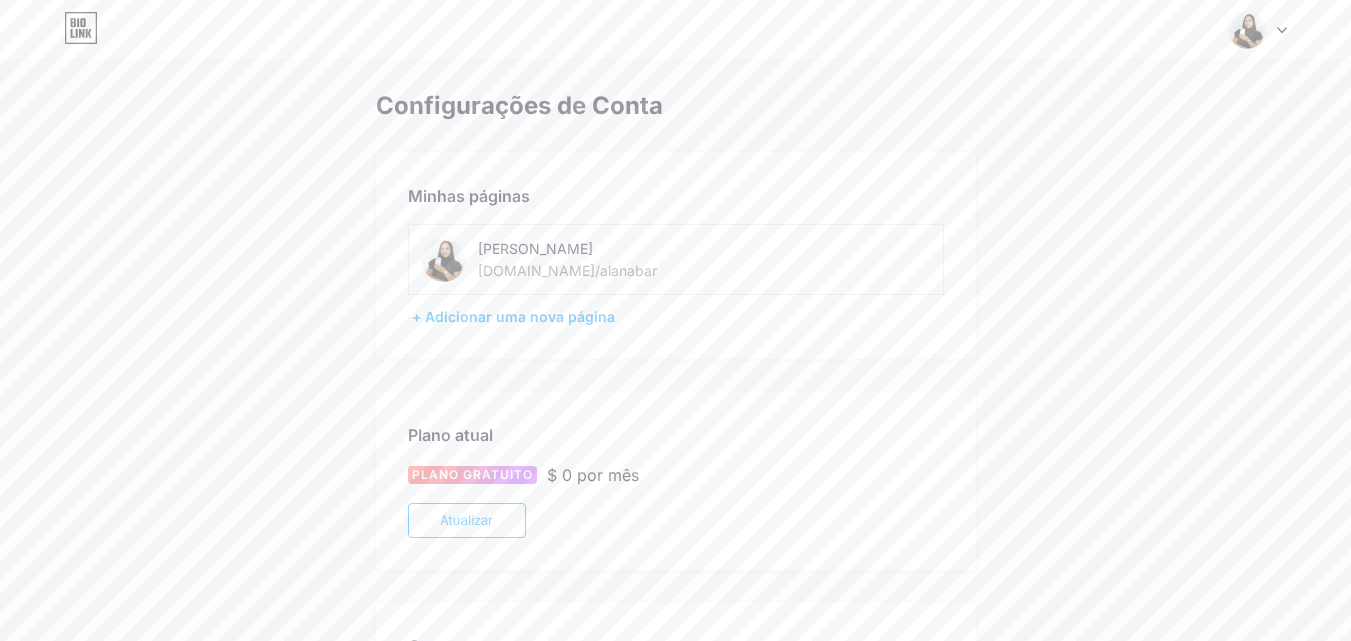 click 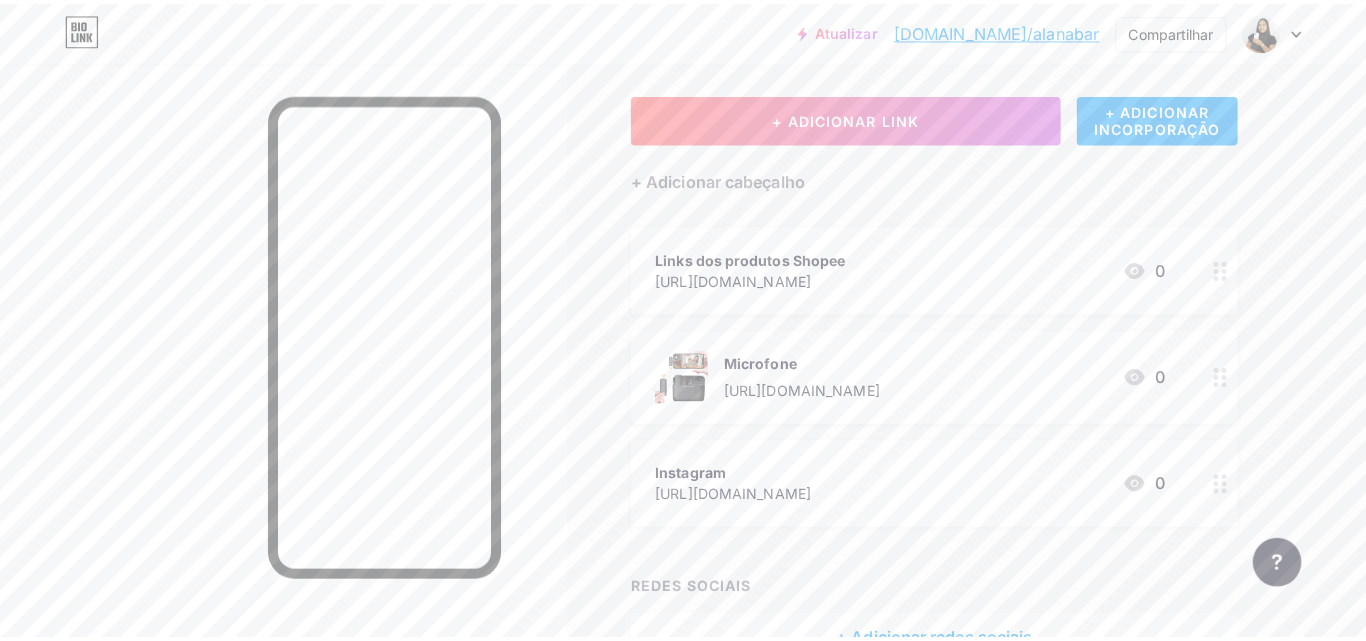 scroll, scrollTop: 200, scrollLeft: 0, axis: vertical 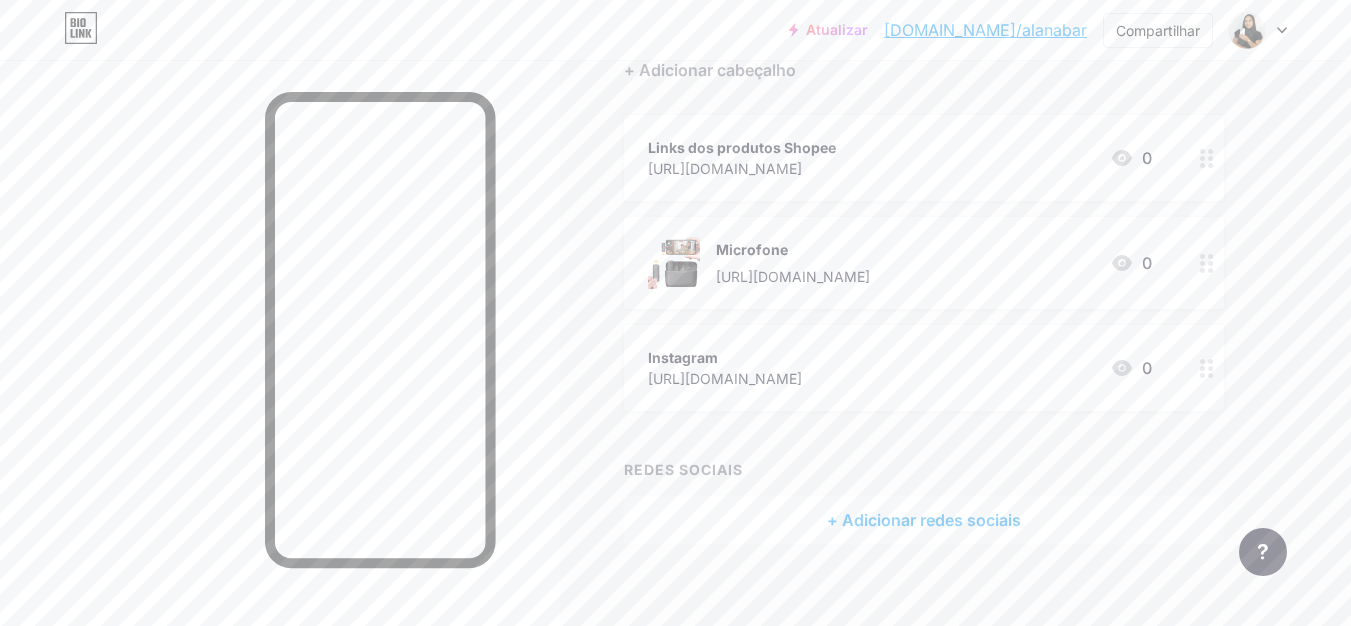 click on "+ Adicionar redes sociais" at bounding box center [924, 520] 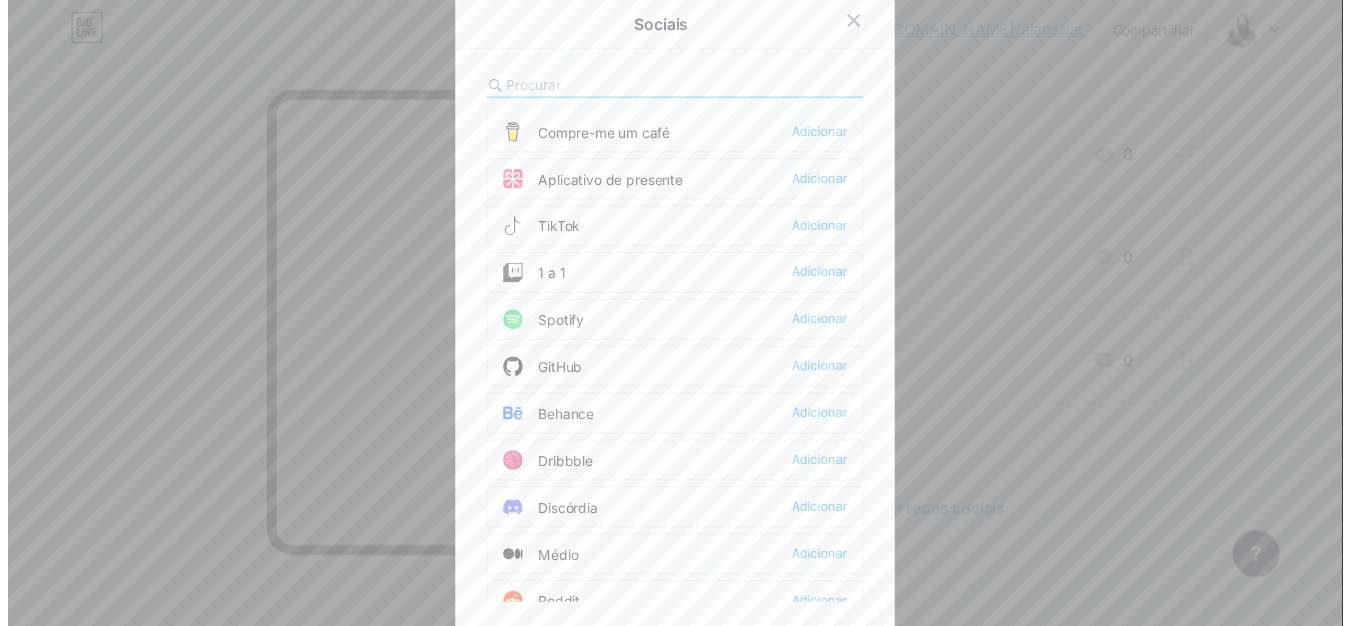 scroll, scrollTop: 300, scrollLeft: 0, axis: vertical 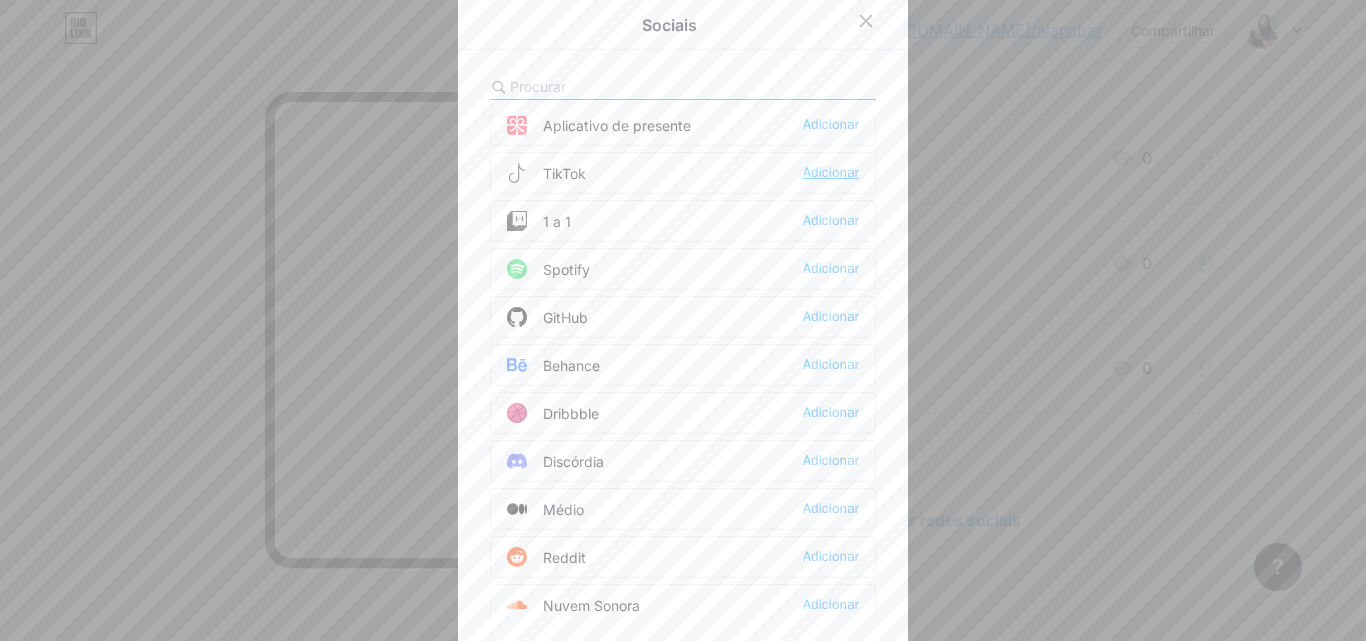 click on "Adicionar" at bounding box center (831, 172) 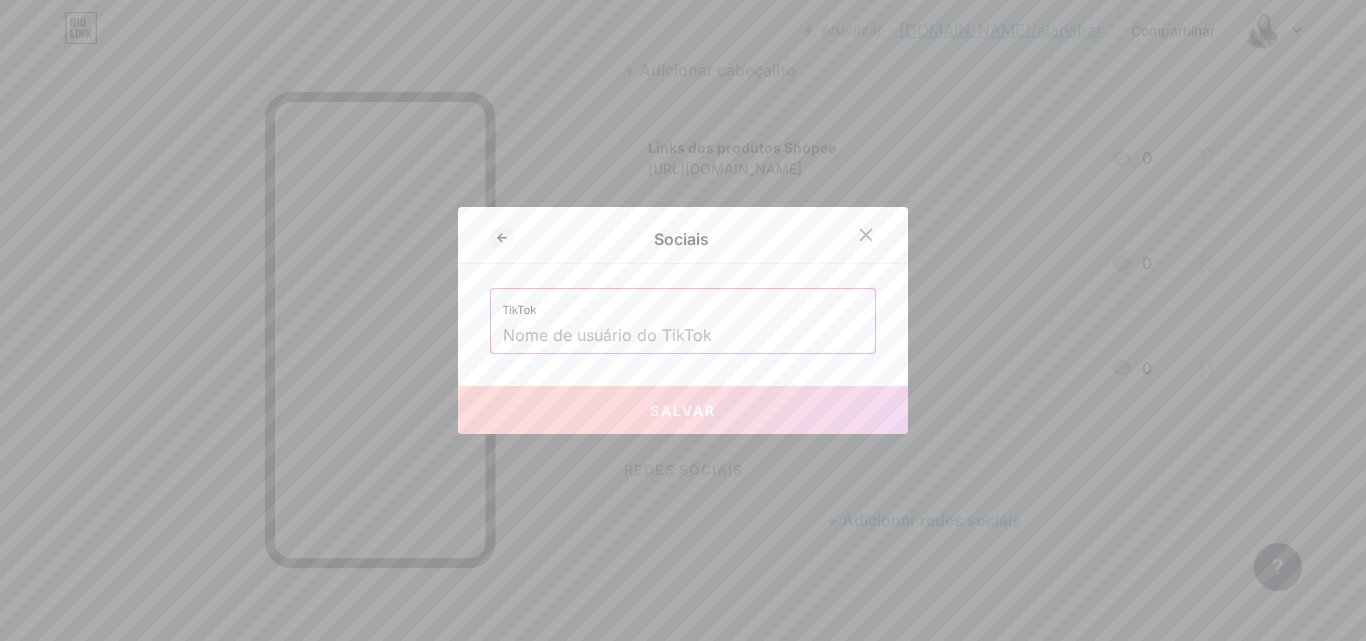 click at bounding box center [683, 336] 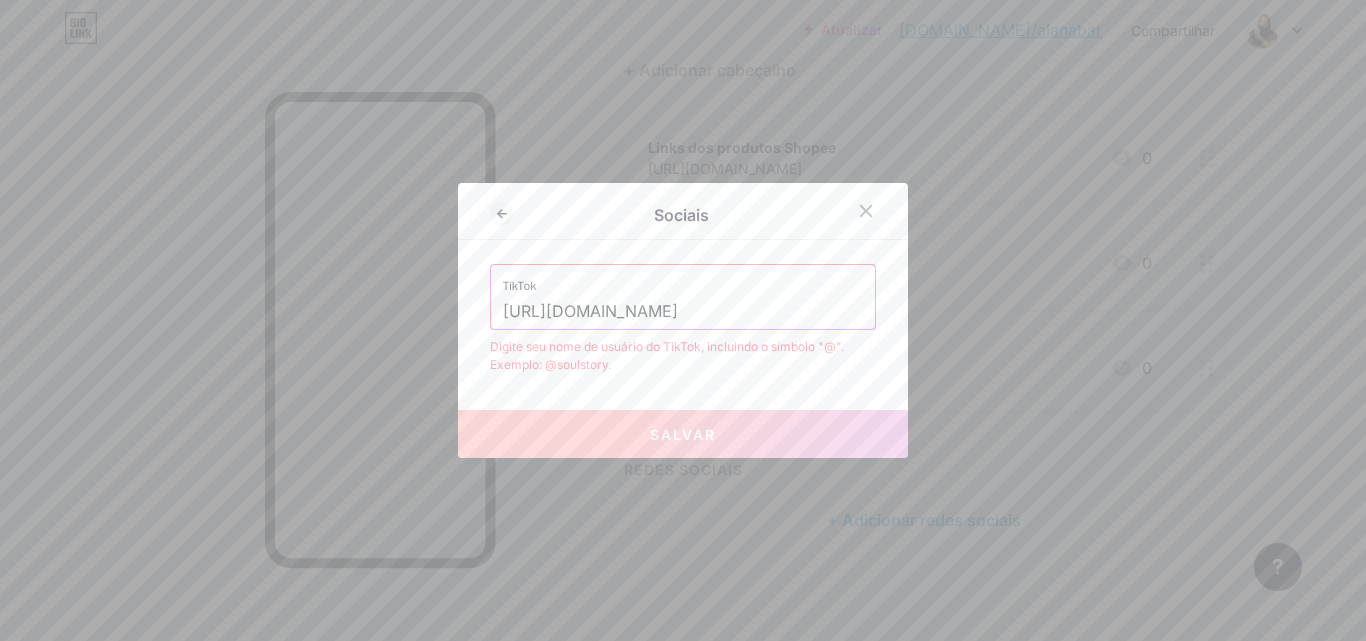 drag, startPoint x: 676, startPoint y: 310, endPoint x: 491, endPoint y: 306, distance: 185.04324 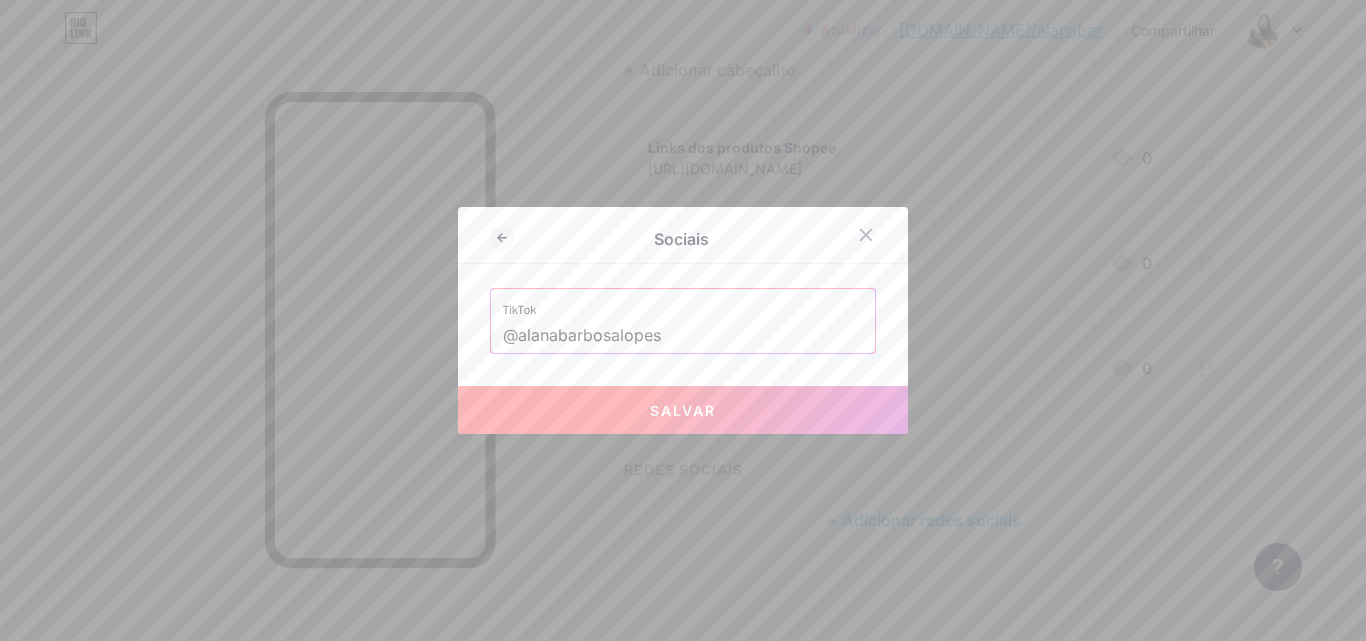 click on "Salvar" at bounding box center [683, 410] 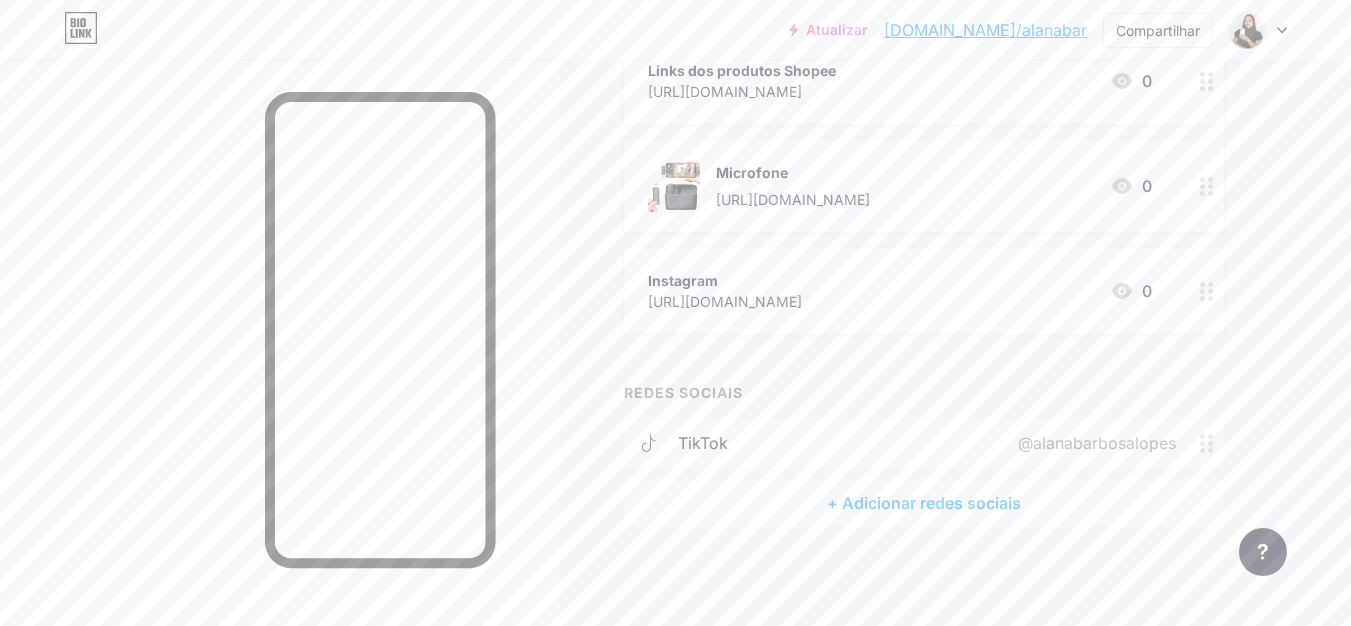 click on "+ Adicionar redes sociais" at bounding box center [924, 503] 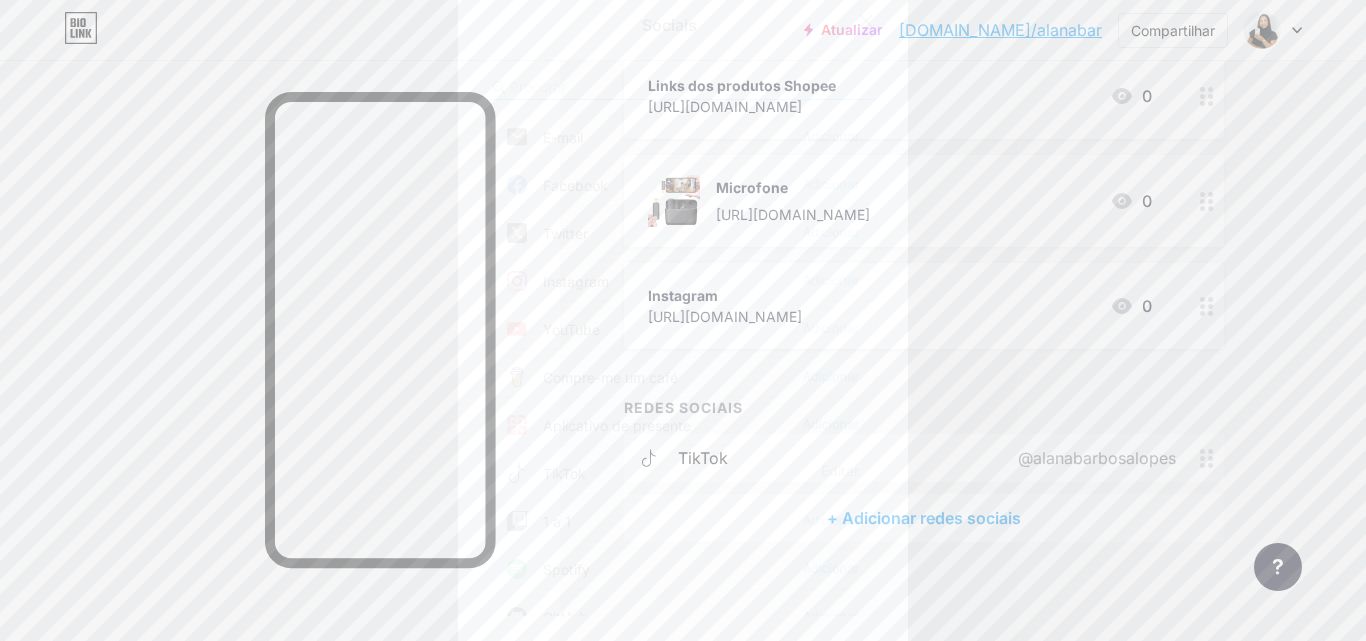 click on "Instagram" at bounding box center [576, 281] 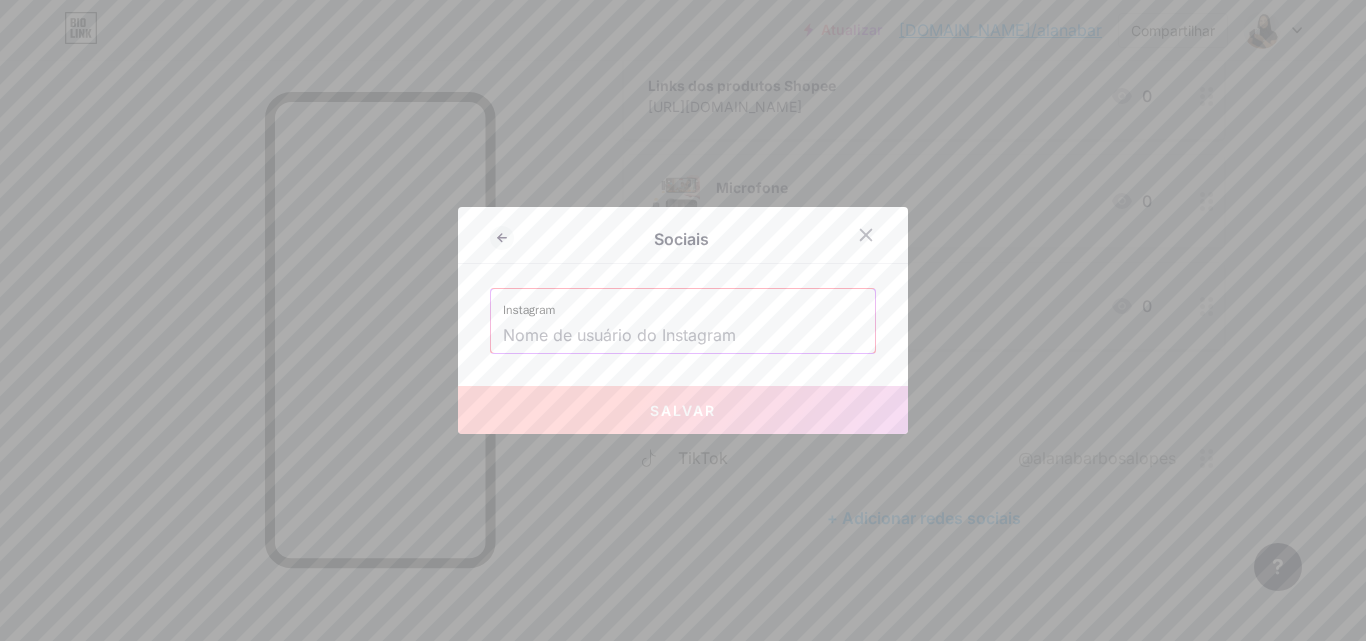 click at bounding box center (683, 336) 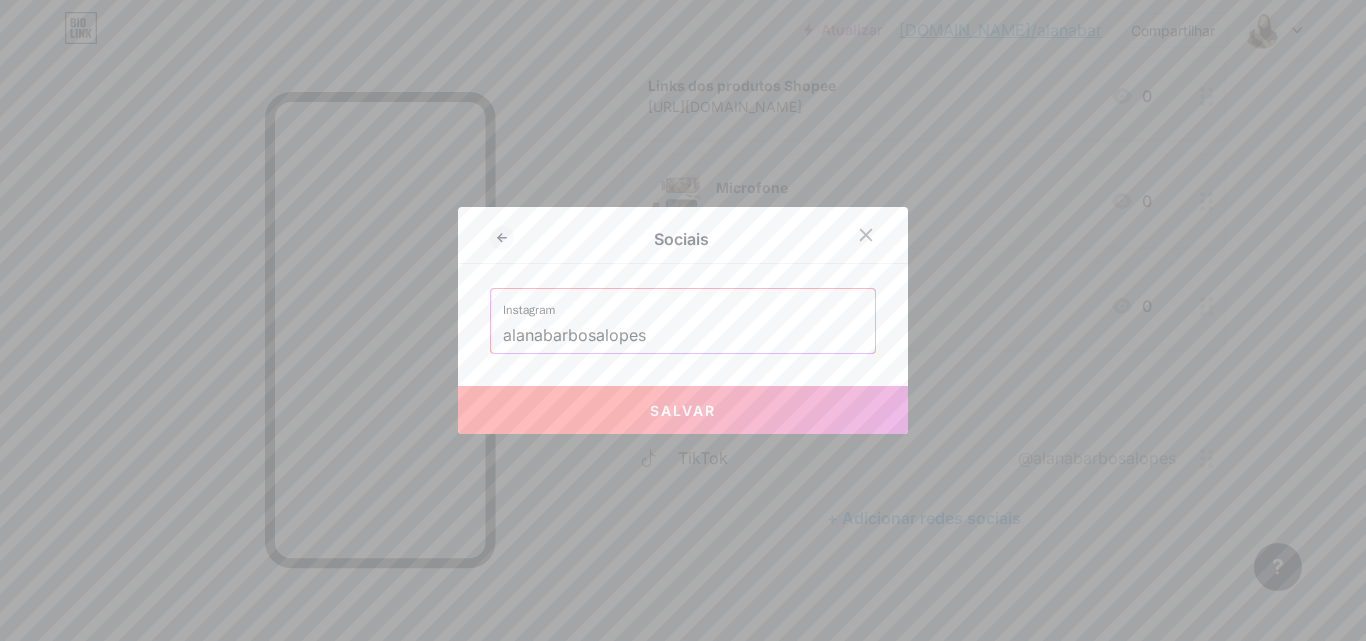 click on "Salvar" at bounding box center [683, 410] 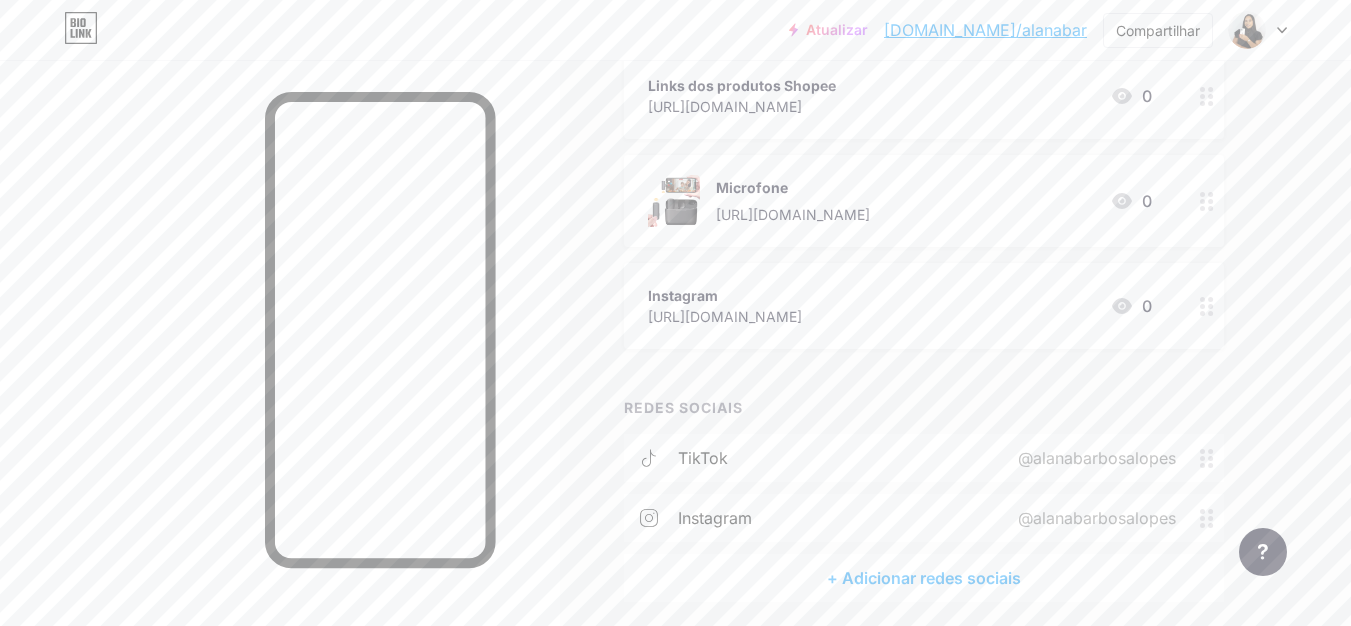 click on "Instagram
[URL][DOMAIN_NAME]
0" at bounding box center [924, 306] 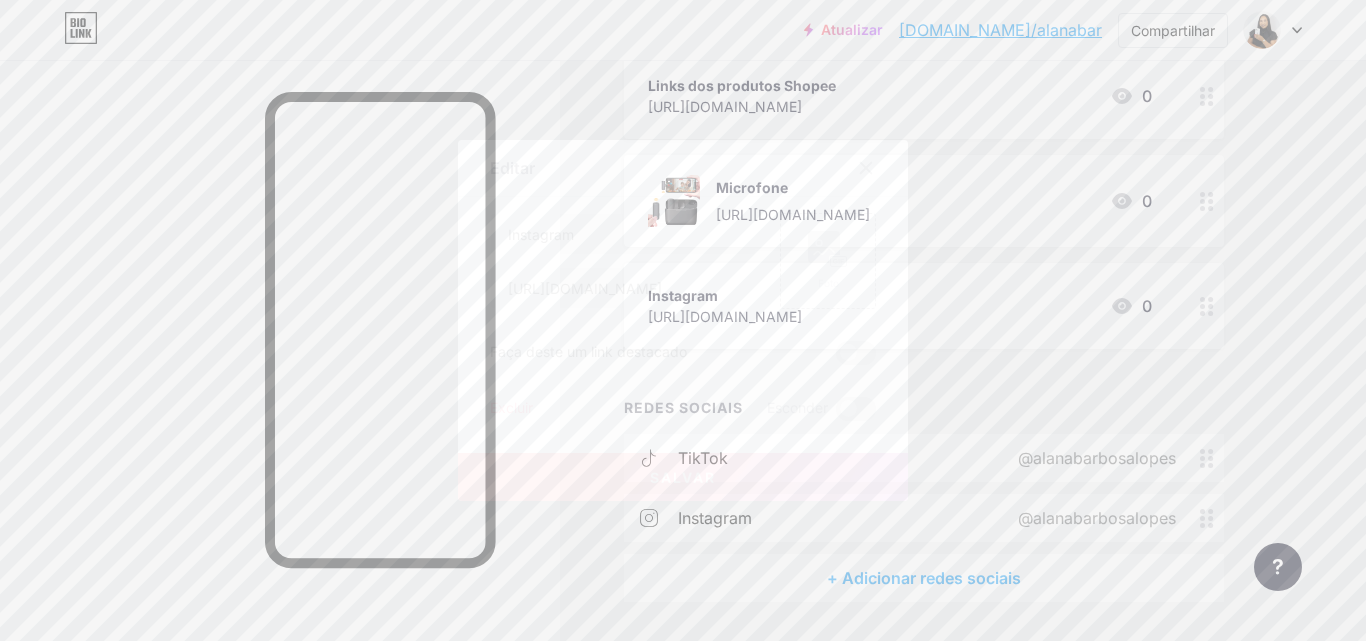 click on "Editar           Contente
YouTube
Reproduza vídeos do YouTube sem sair da sua página.
ADICIONAR
Vimeo
Reproduza vídeos do Vimeo sem sair da sua página.
ADICIONAR
TikTok
Aumente seus seguidores no TikTok
ADICIONAR
Tweet
Incorpore um tweet.
ADICIONAR
Reddit
Exiba seu perfil do Reddit
ADICIONAR
Spotify
Incorpore o Spotify para reproduzir a prévia de uma faixa.
ADICIONAR
Contração muscular
ADICIONAR
ADICIONAR" at bounding box center (683, 320) 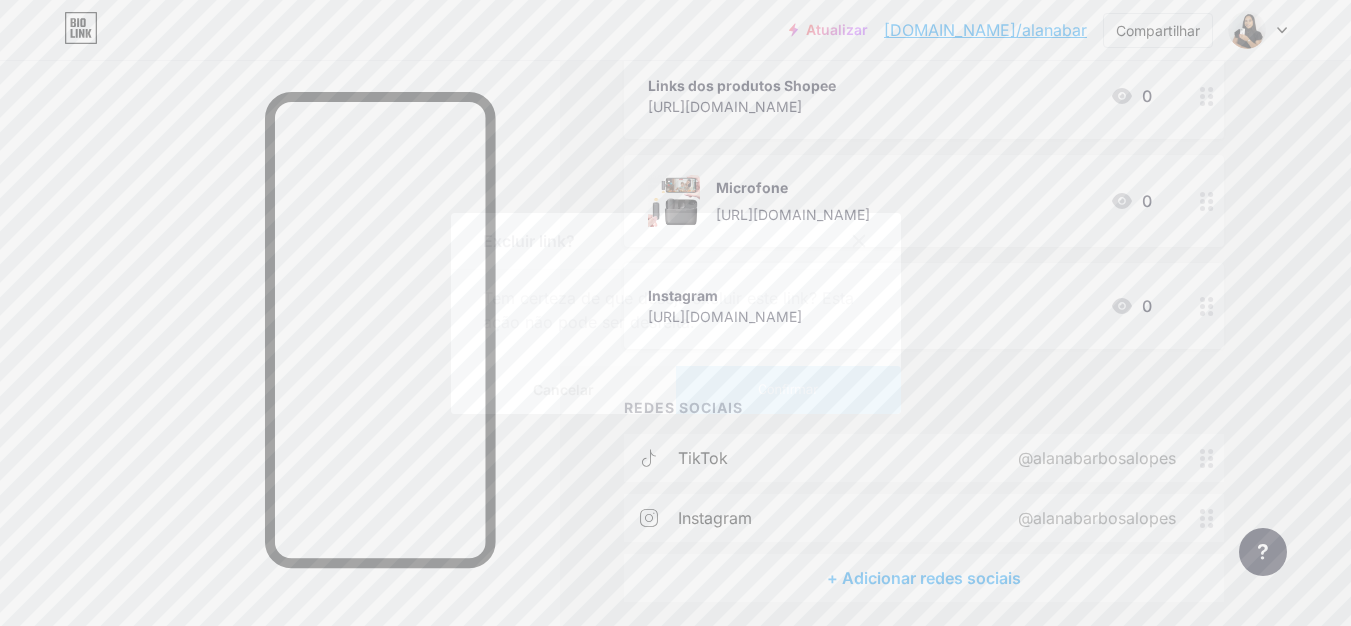 click on "Confirmar" at bounding box center [787, 389] 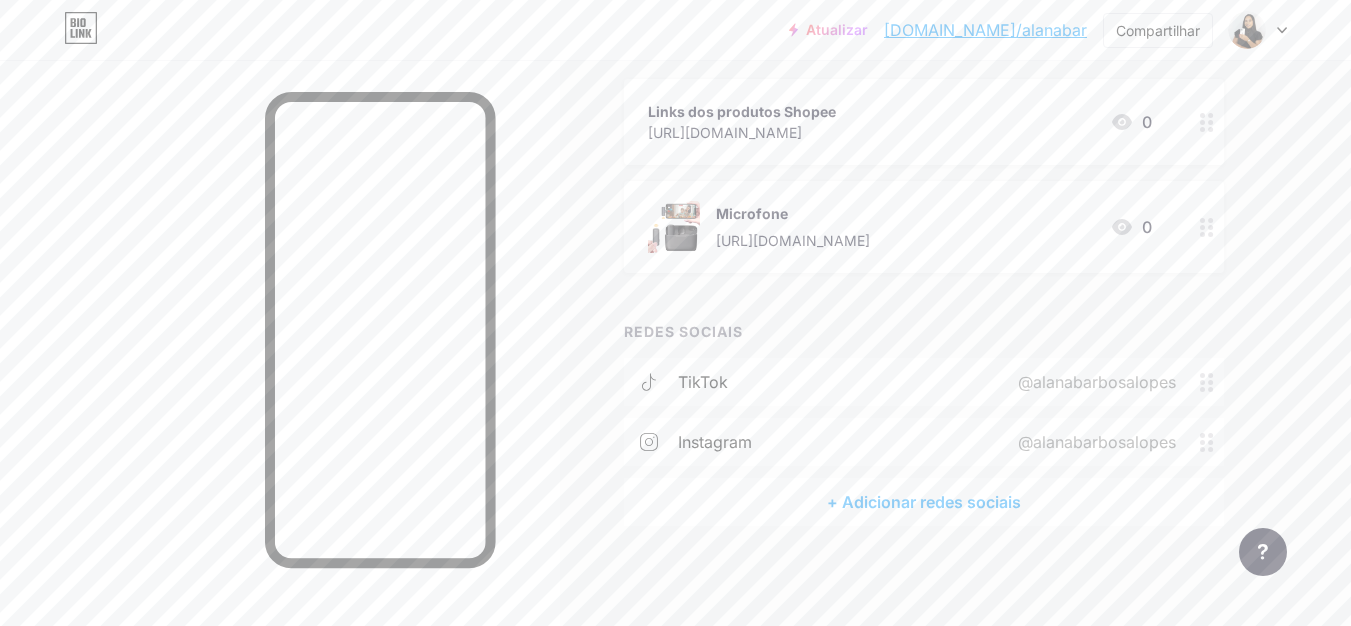 scroll, scrollTop: 235, scrollLeft: 0, axis: vertical 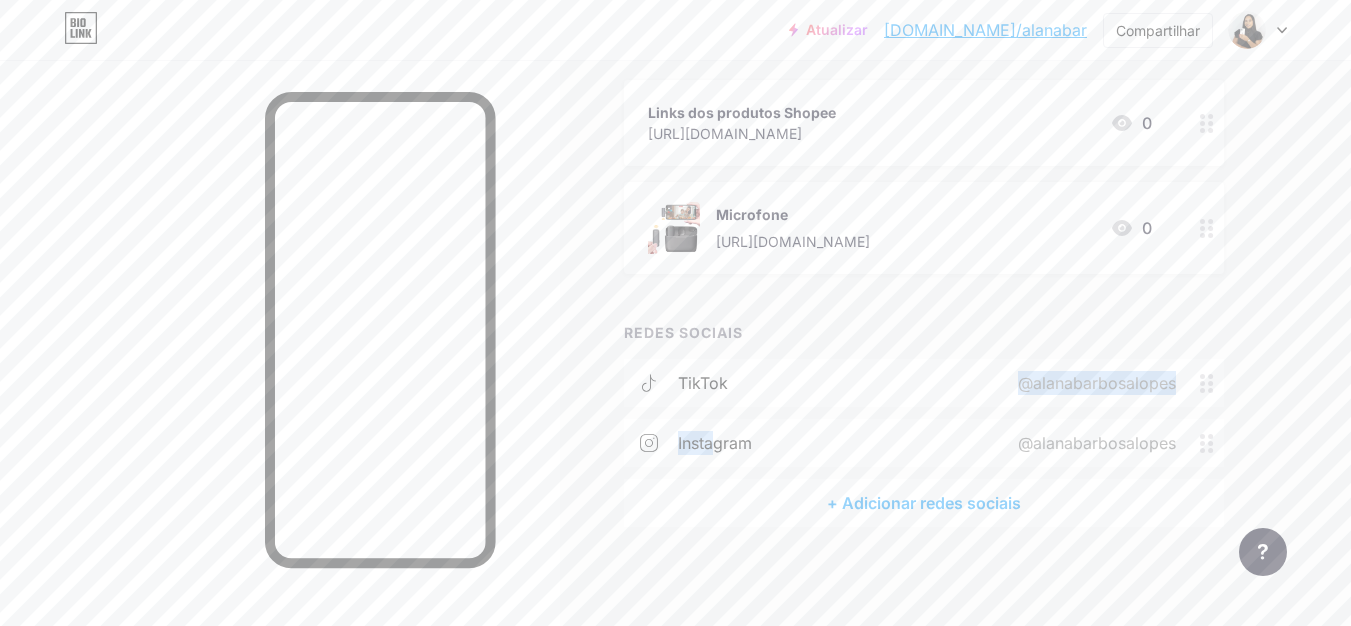 drag, startPoint x: 711, startPoint y: 439, endPoint x: 732, endPoint y: 362, distance: 79.81228 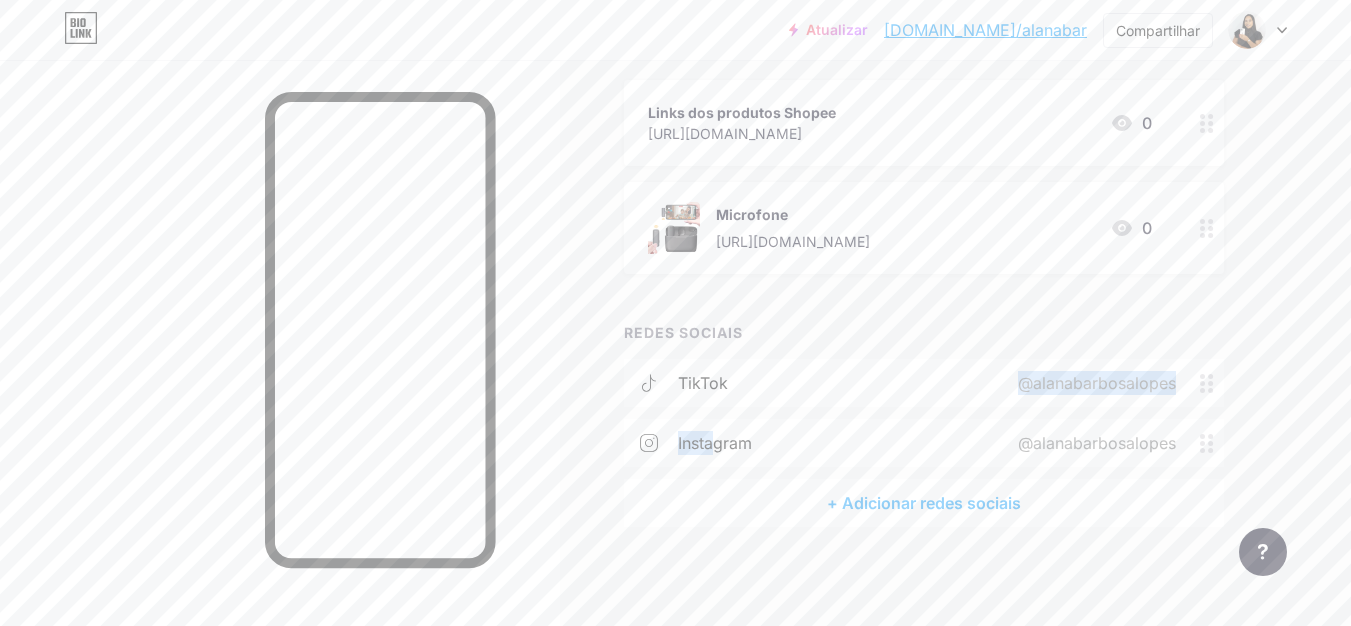 click on "TikTok
@alanabarbosalopes
Instagram
@alanabarbosalopes" at bounding box center [924, 419] 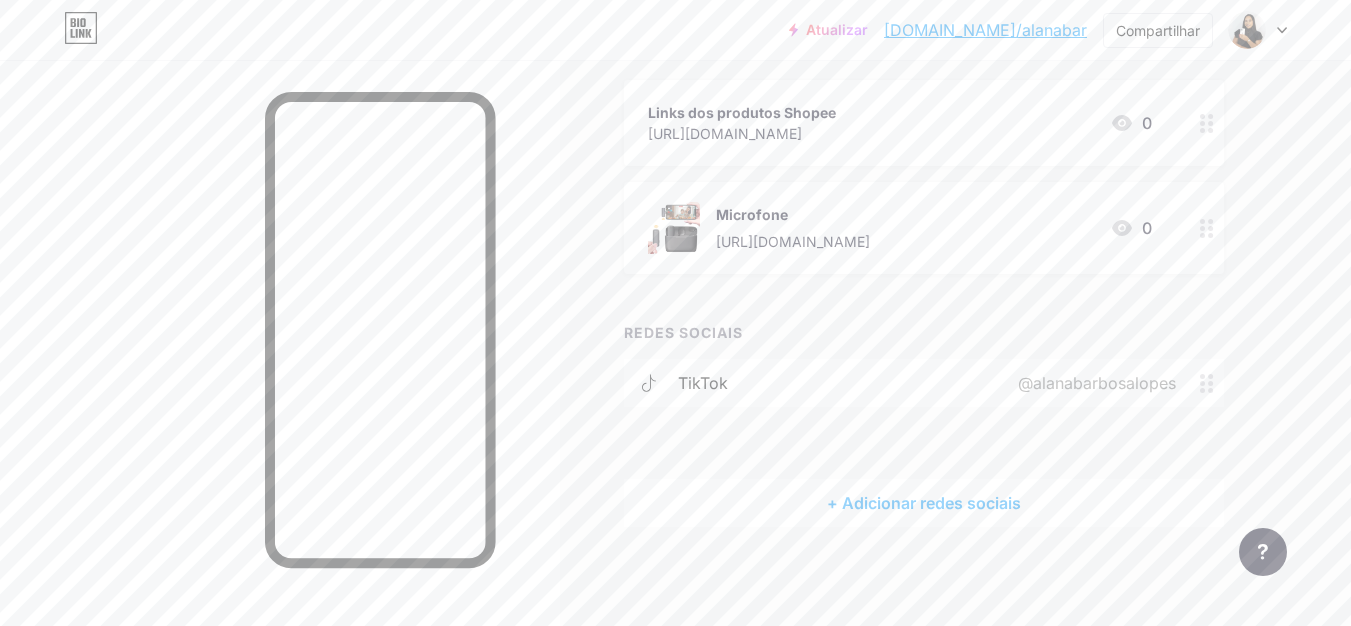 type 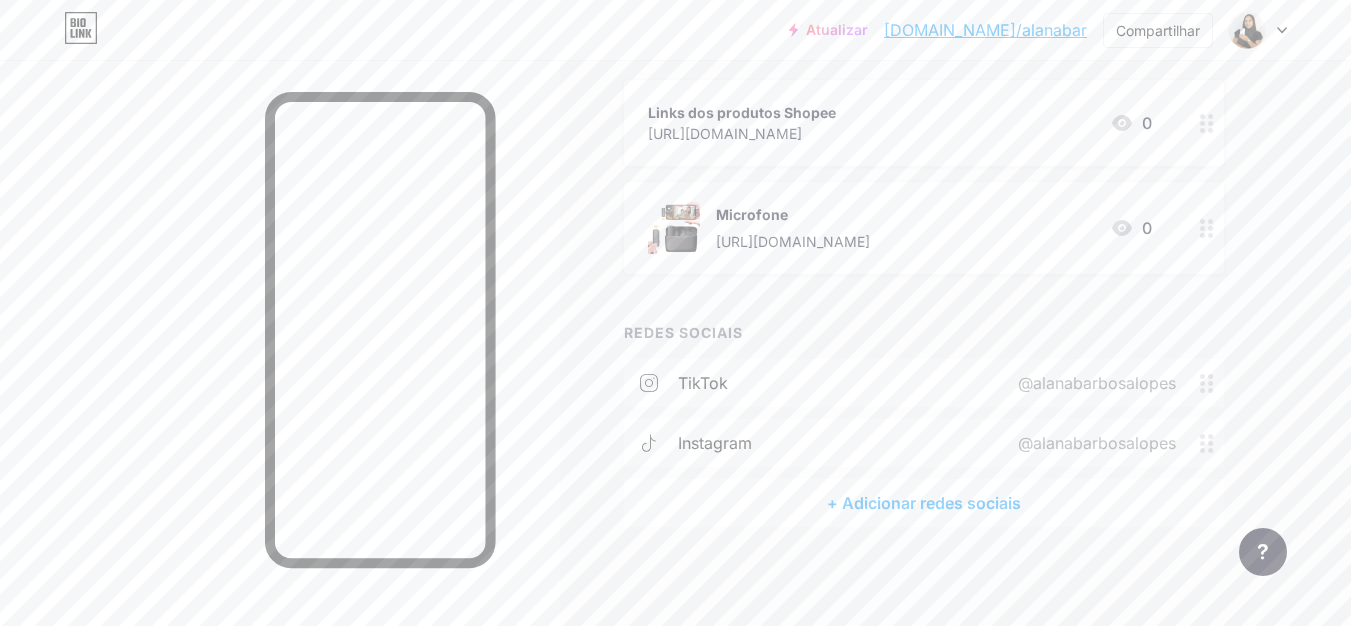 click on "+ ADICIONAR LINK     + ADICIONAR INCORPORAÇÃO
+ Adicionar cabeçalho
Links dos produtos Shopee
[URL][DOMAIN_NAME]
0
Microfone
[URL][DOMAIN_NAME]
0
REDES SOCIAIS
TikTok
@alanabarbosalopes
Instagram
@alanabarbosalopes               + Adicionar redes sociais" at bounding box center (958, 239) 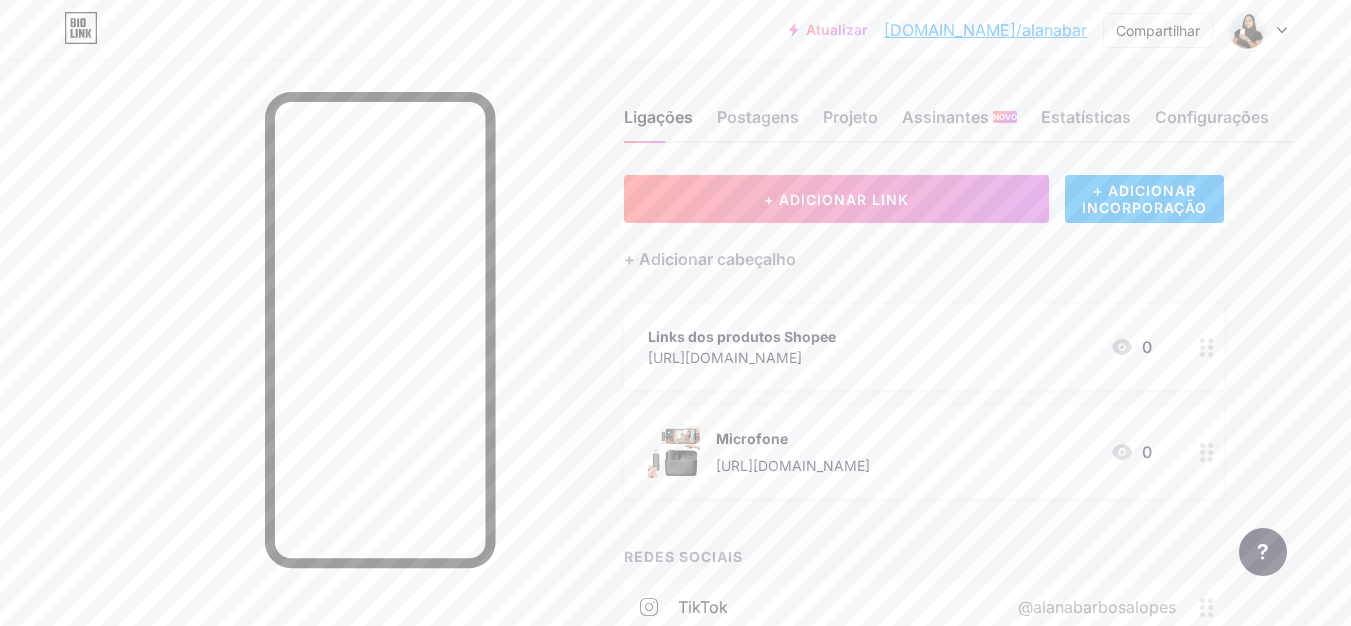 scroll, scrollTop: 0, scrollLeft: 0, axis: both 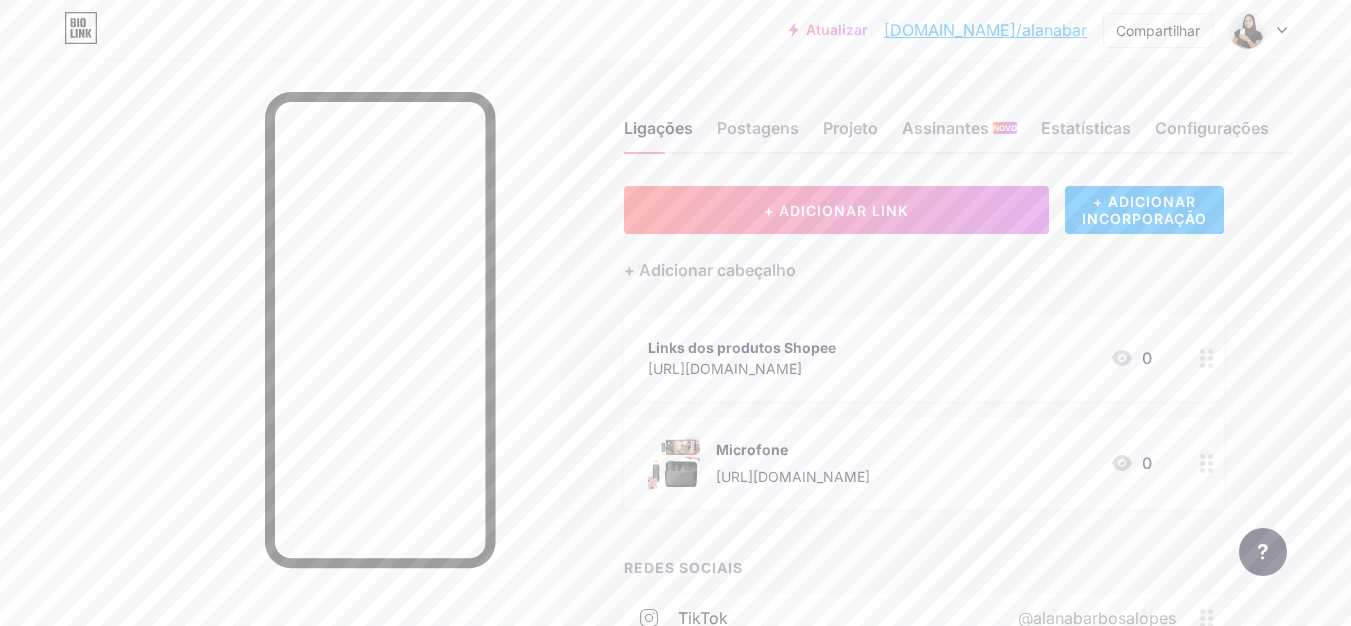 click on "[DOMAIN_NAME]/alanabar" at bounding box center (985, 30) 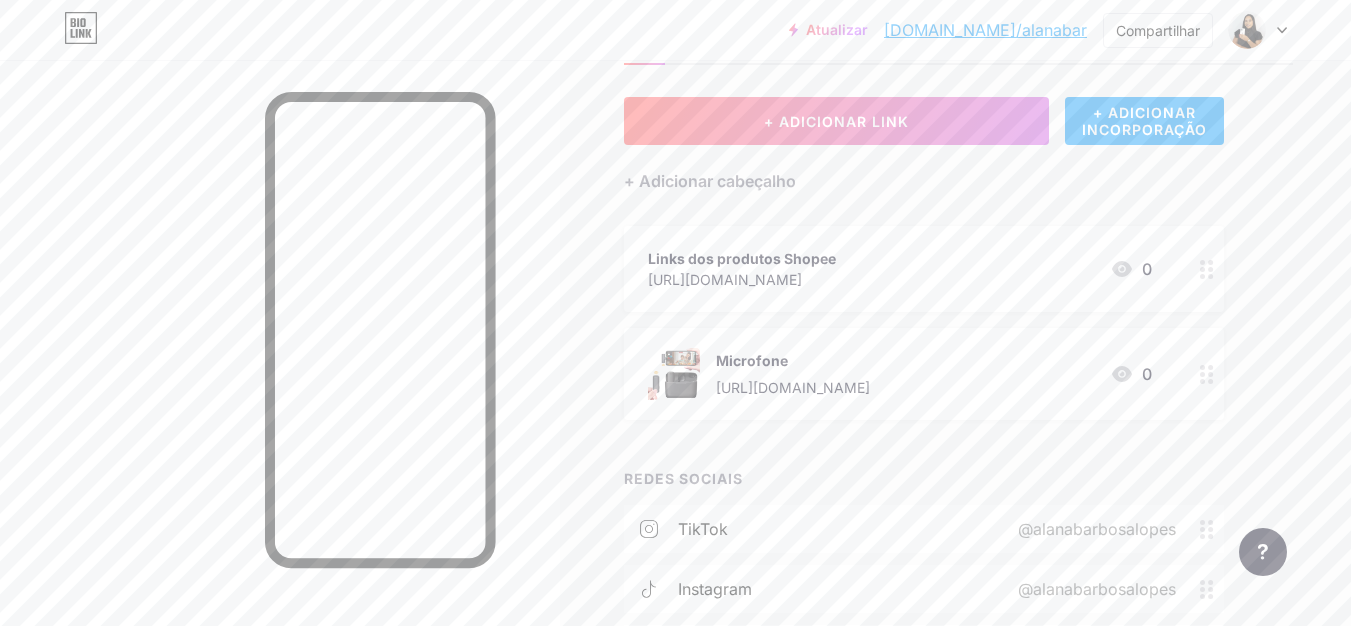 scroll, scrollTop: 0, scrollLeft: 0, axis: both 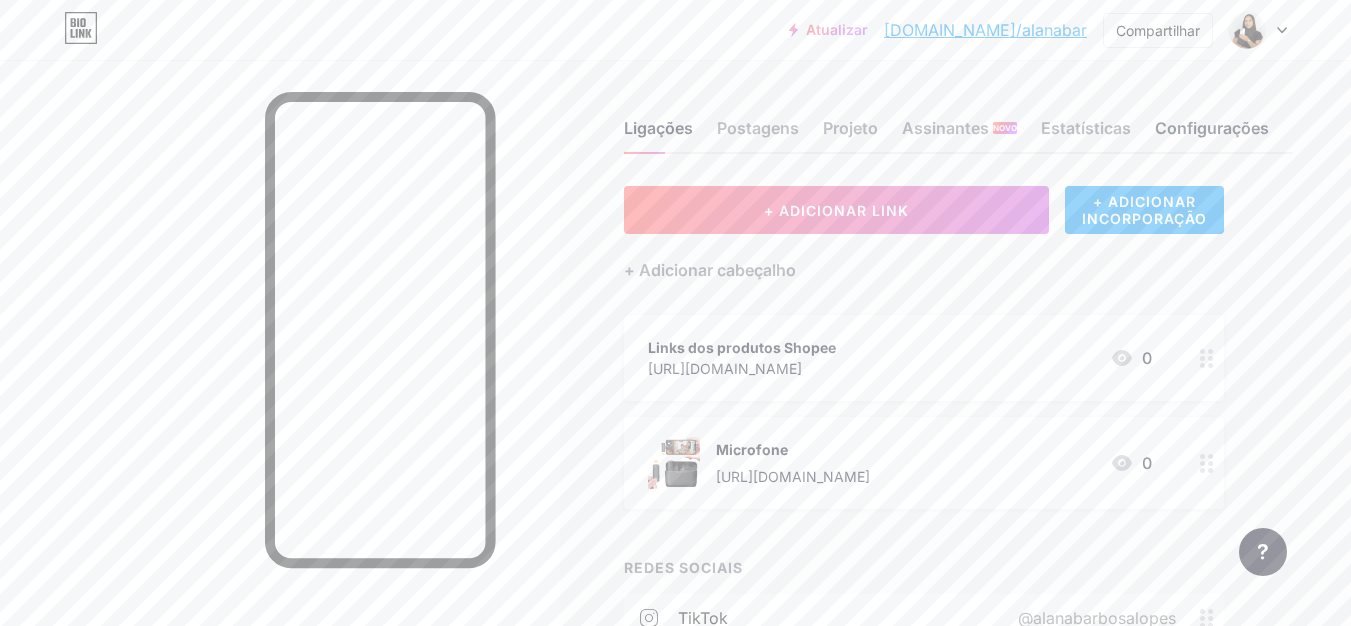click on "Configurações" at bounding box center (1212, 128) 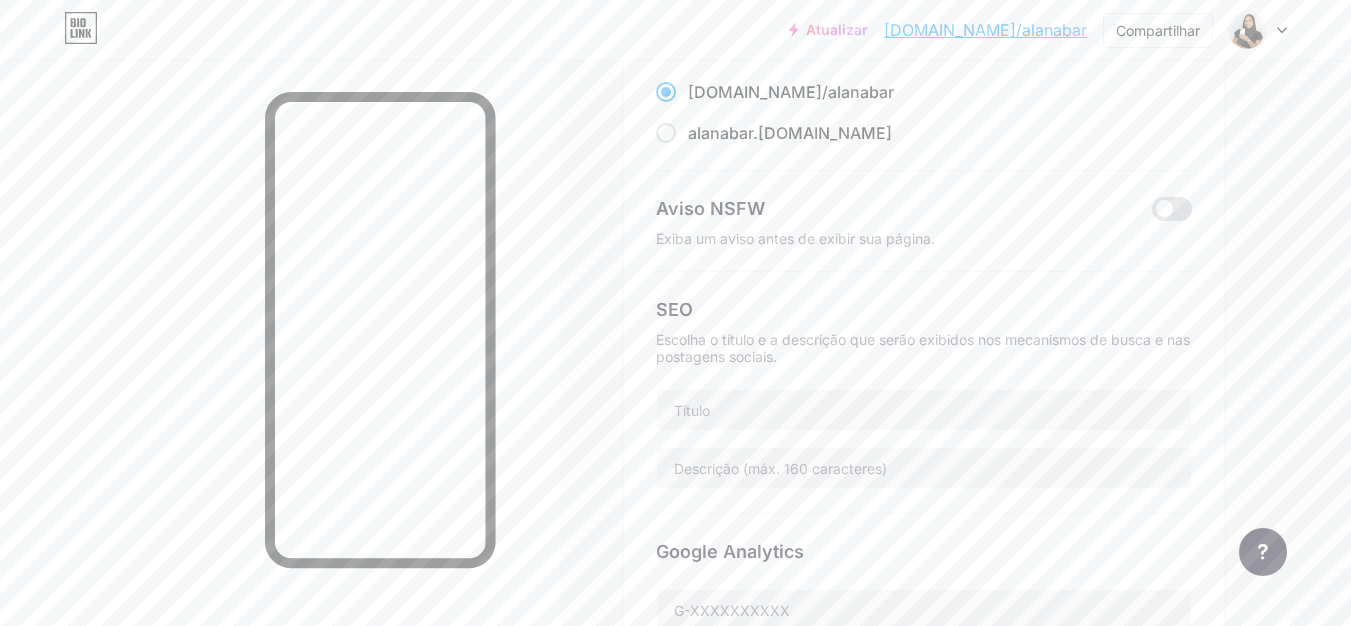 scroll, scrollTop: 0, scrollLeft: 0, axis: both 